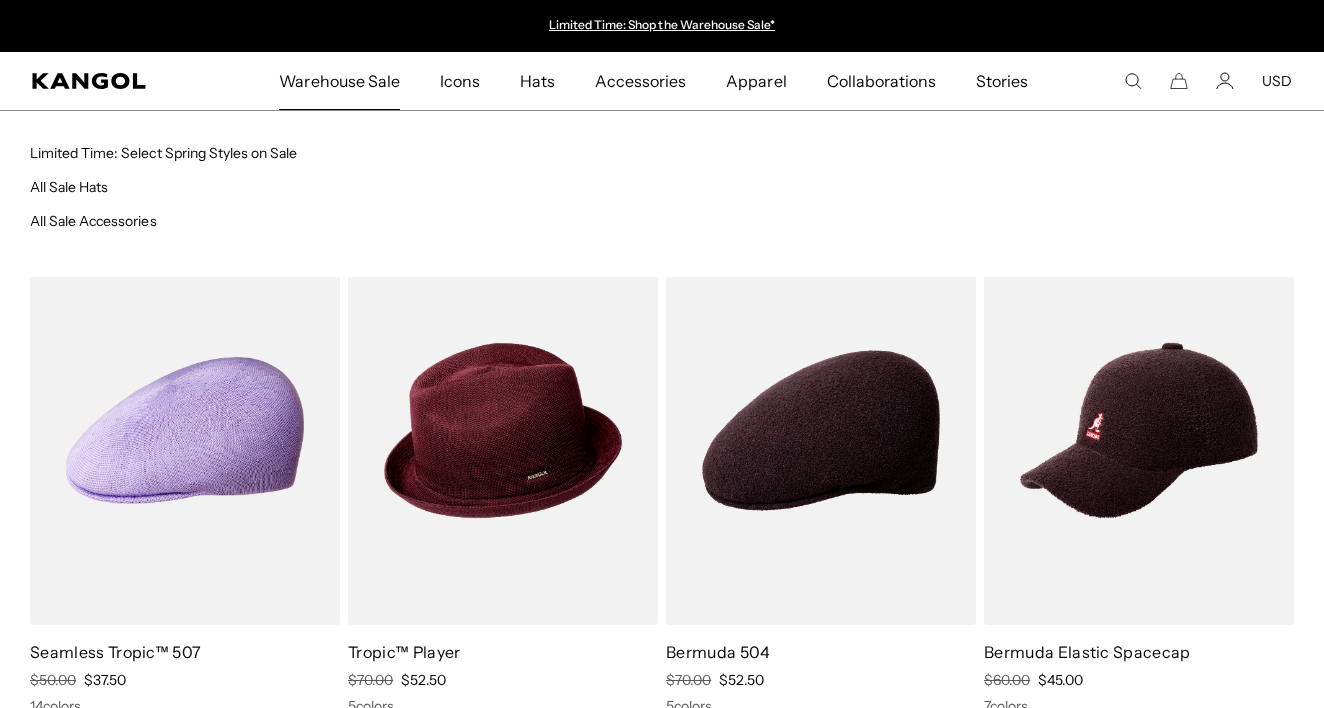 click at bounding box center [0, 0] 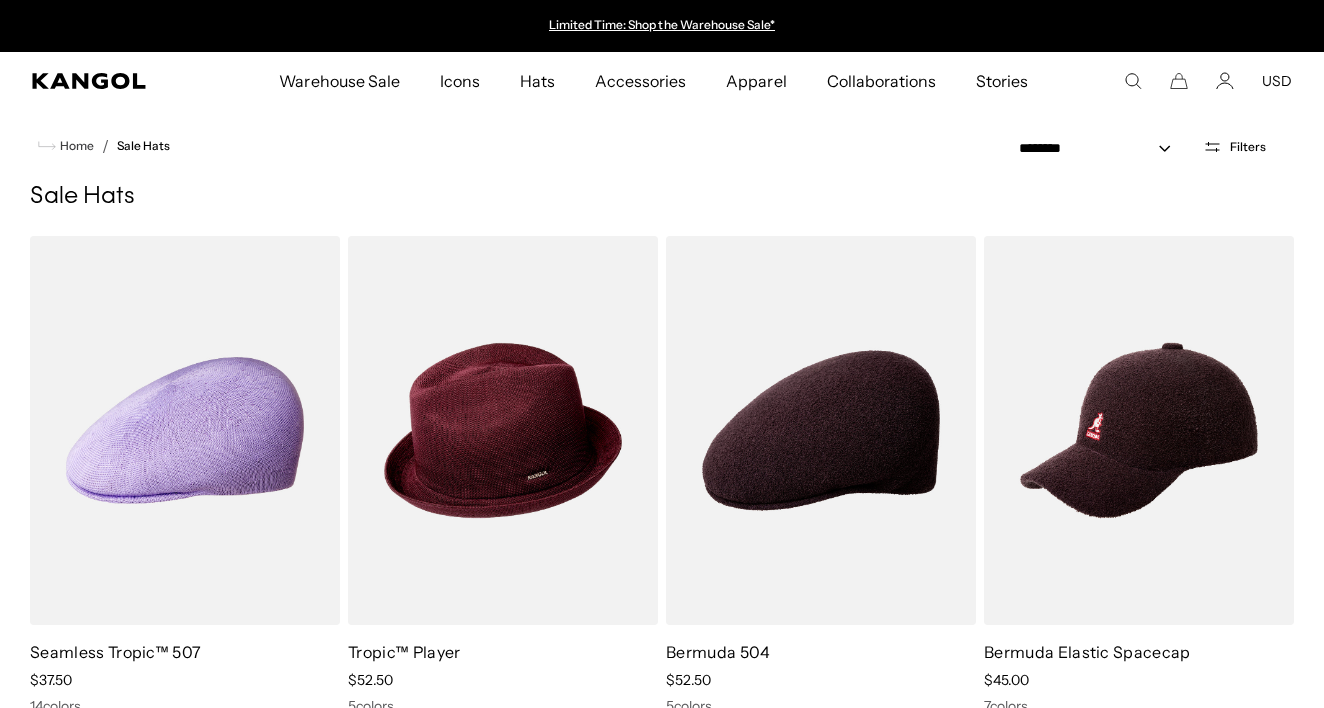 scroll, scrollTop: 0, scrollLeft: 412, axis: horizontal 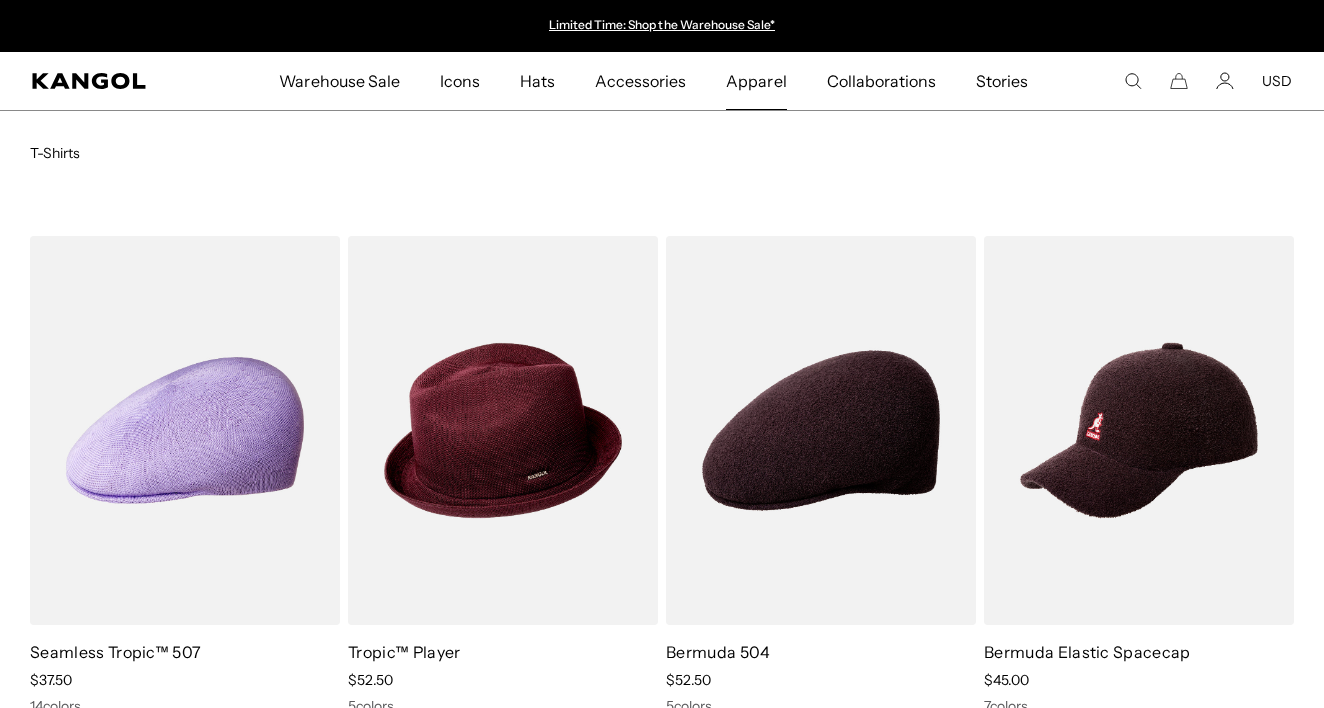 click on "Apparel" at bounding box center (756, 81) 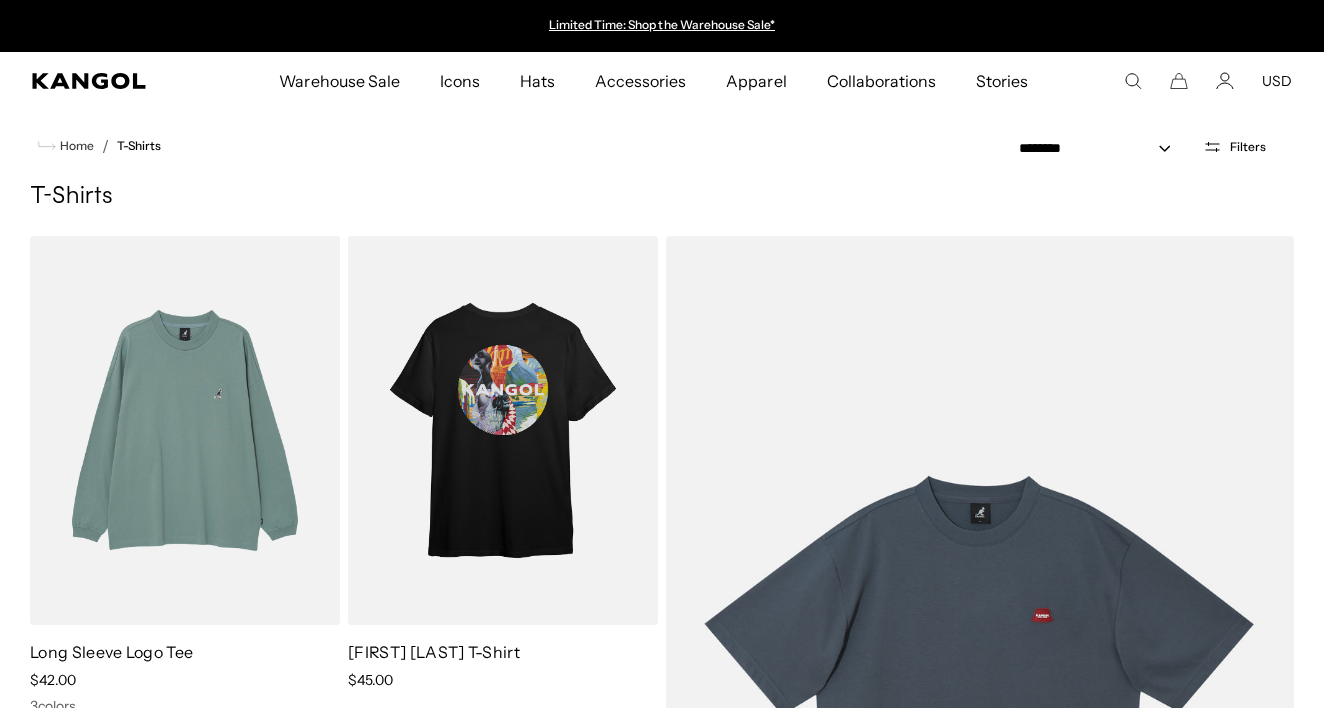 scroll, scrollTop: 233, scrollLeft: 0, axis: vertical 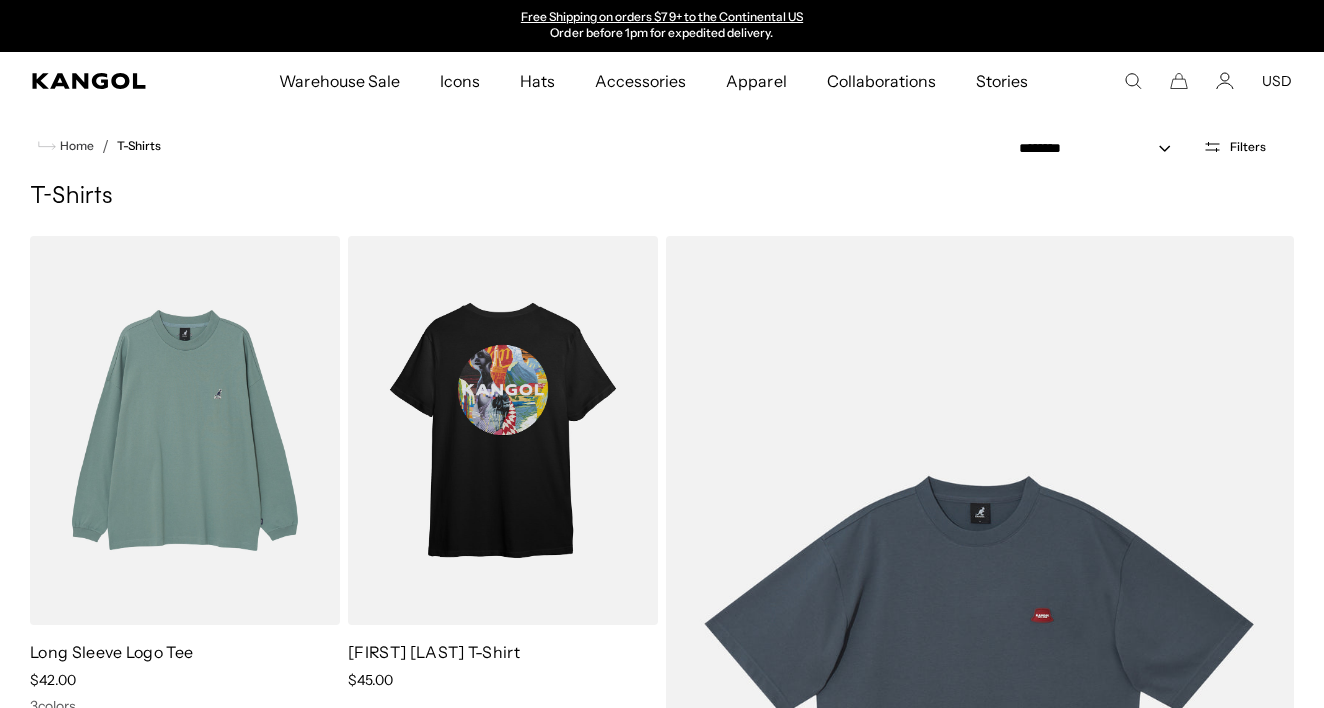 click on "Search here
USD
USD
EUR" at bounding box center [1208, 81] 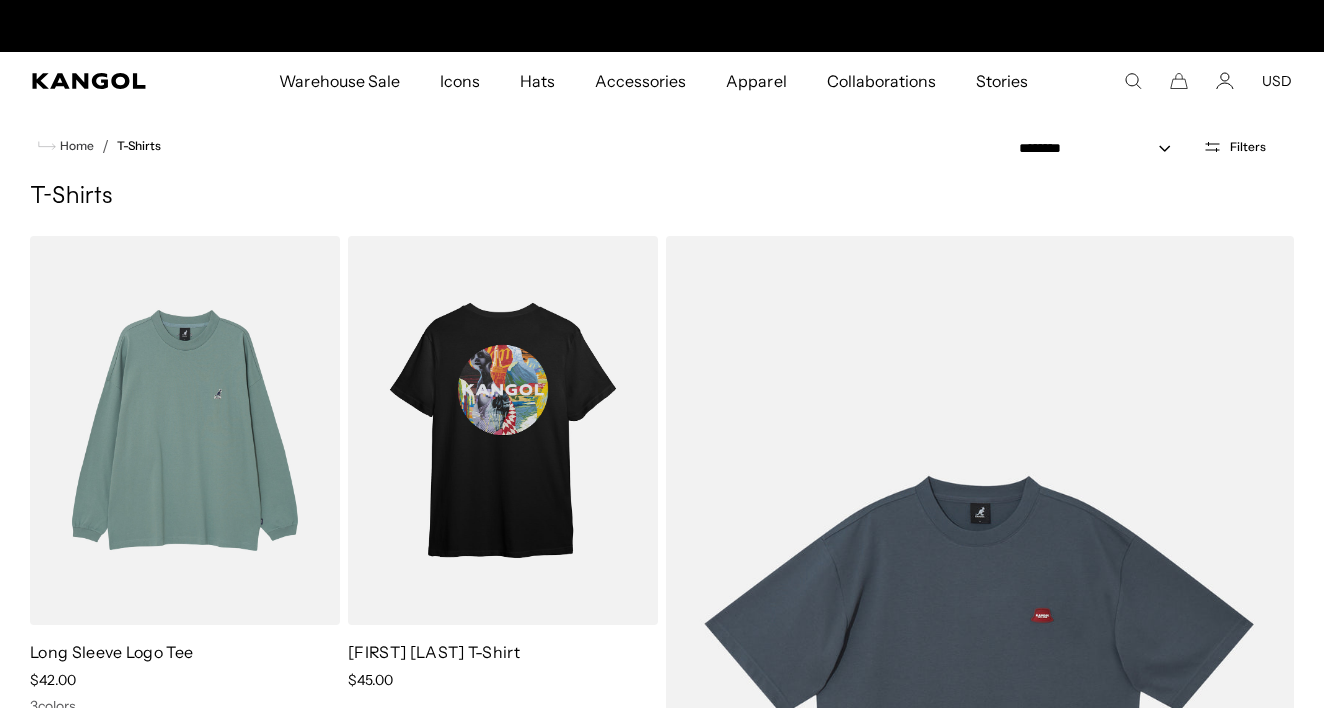 click at bounding box center [1133, 81] 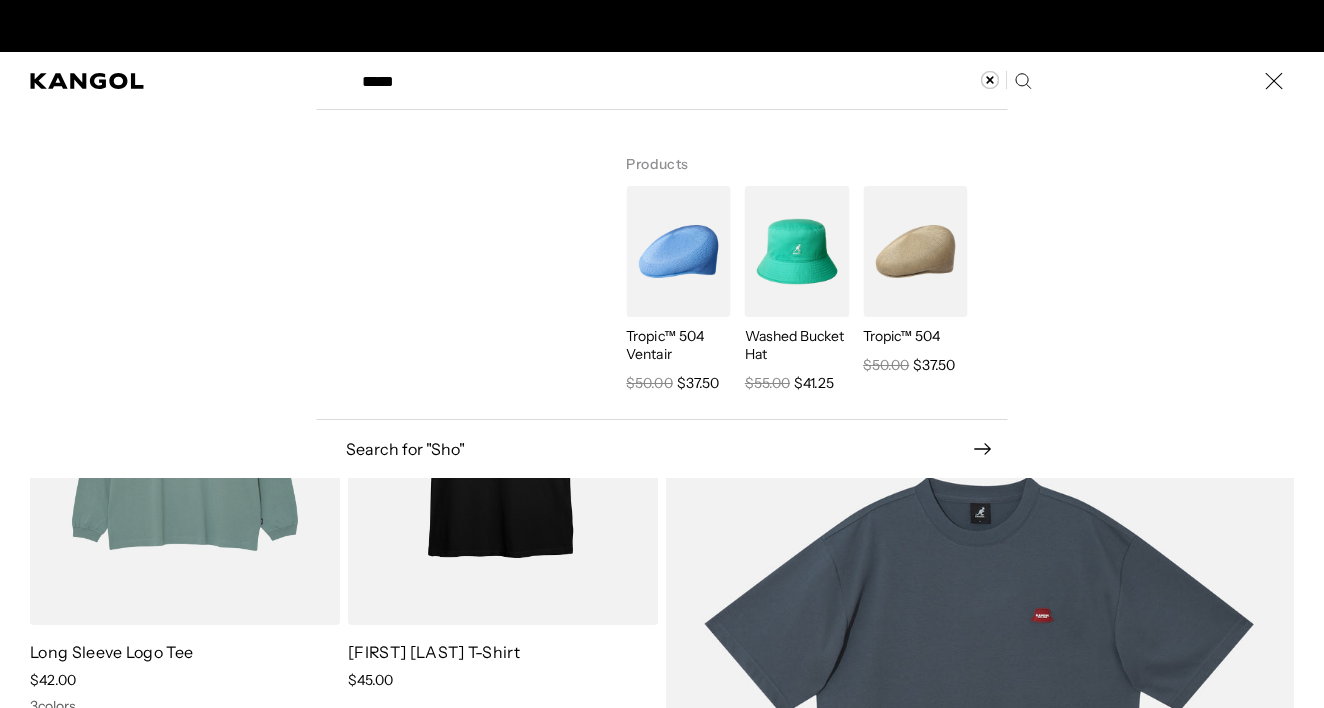 scroll, scrollTop: 0, scrollLeft: 412, axis: horizontal 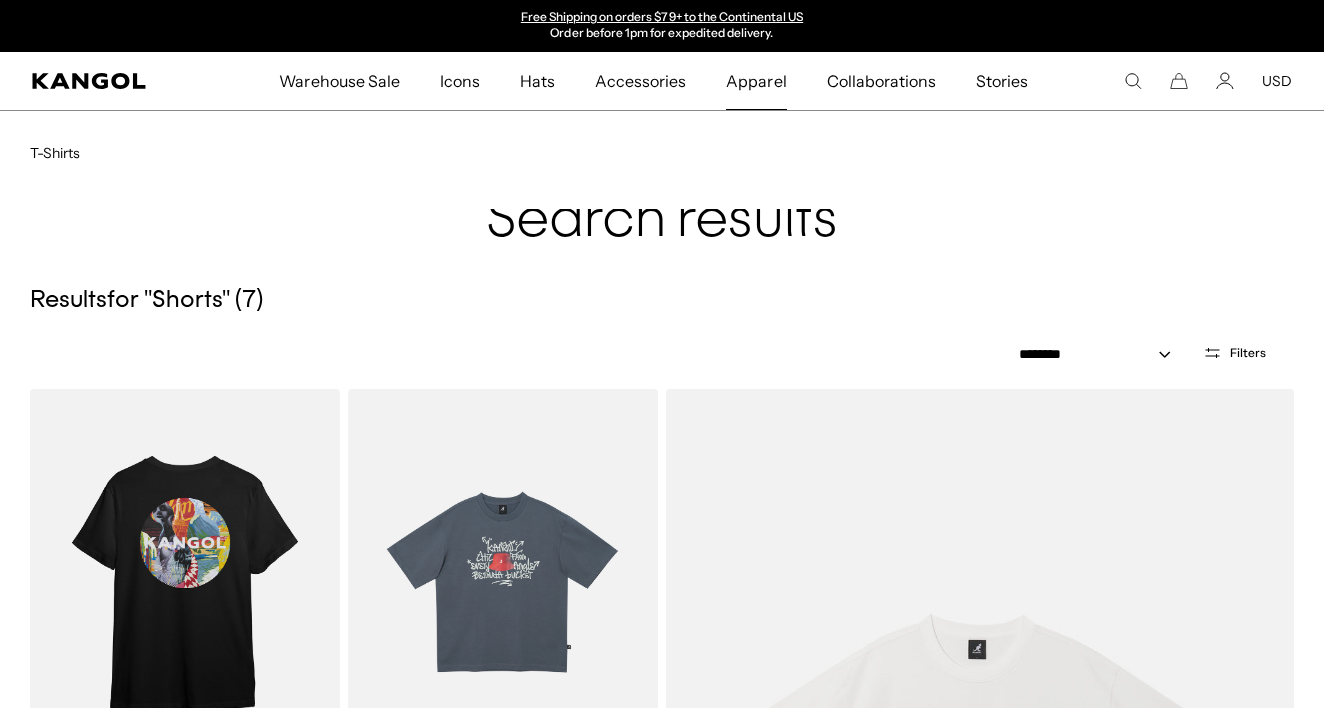 click on "Apparel" at bounding box center (756, 81) 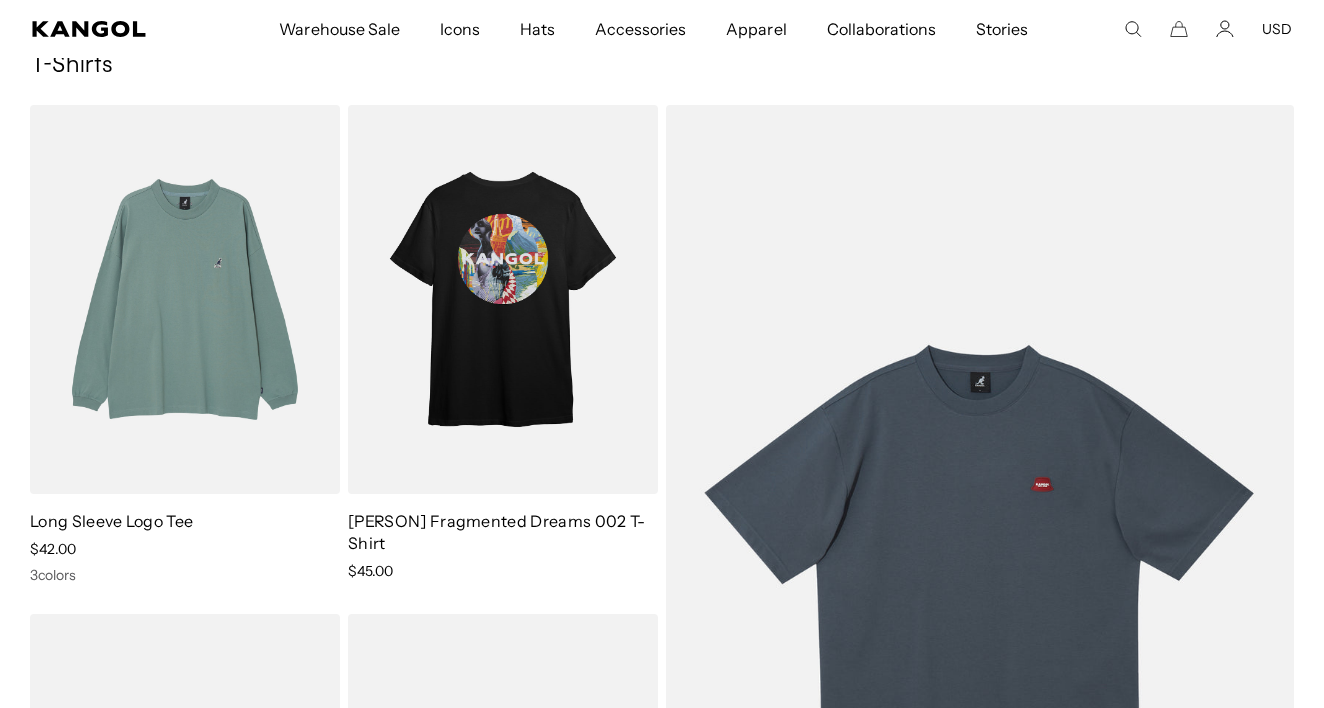 scroll, scrollTop: 1025, scrollLeft: 0, axis: vertical 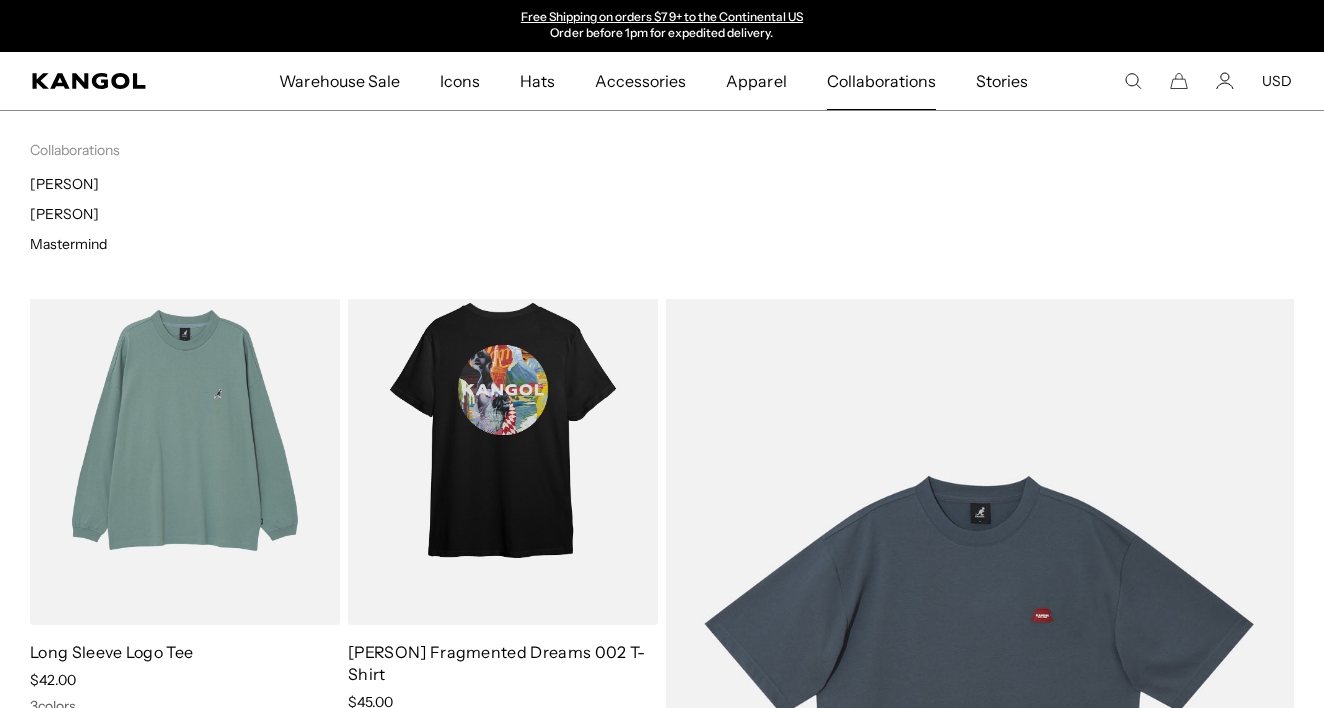 click on "Collaborations" at bounding box center (881, 81) 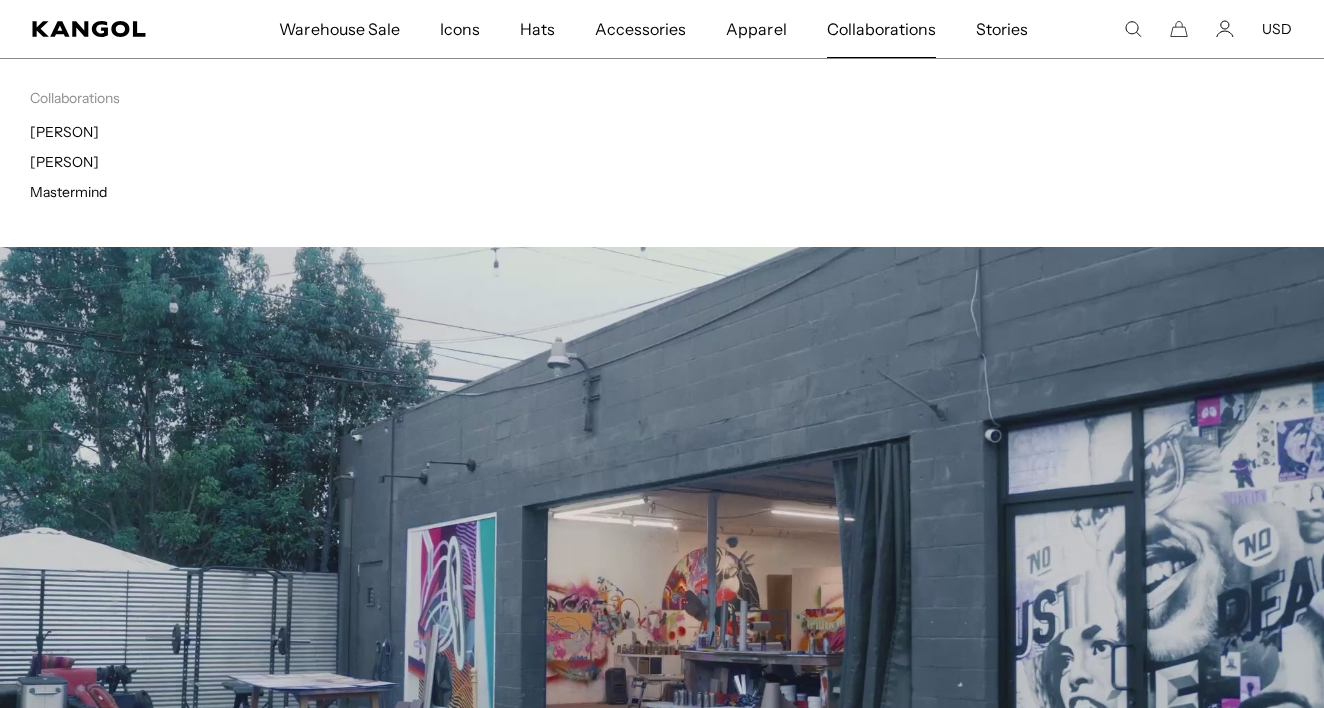 scroll, scrollTop: 0, scrollLeft: 0, axis: both 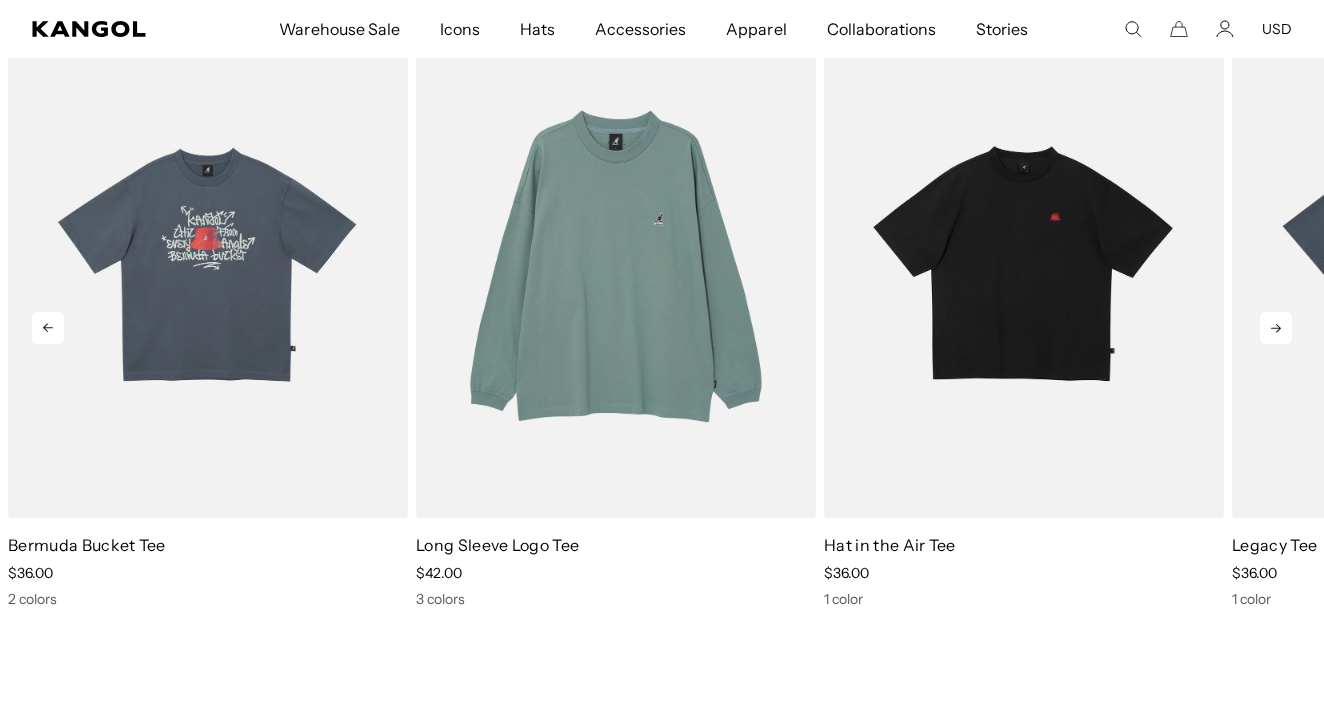 click at bounding box center [1276, 328] 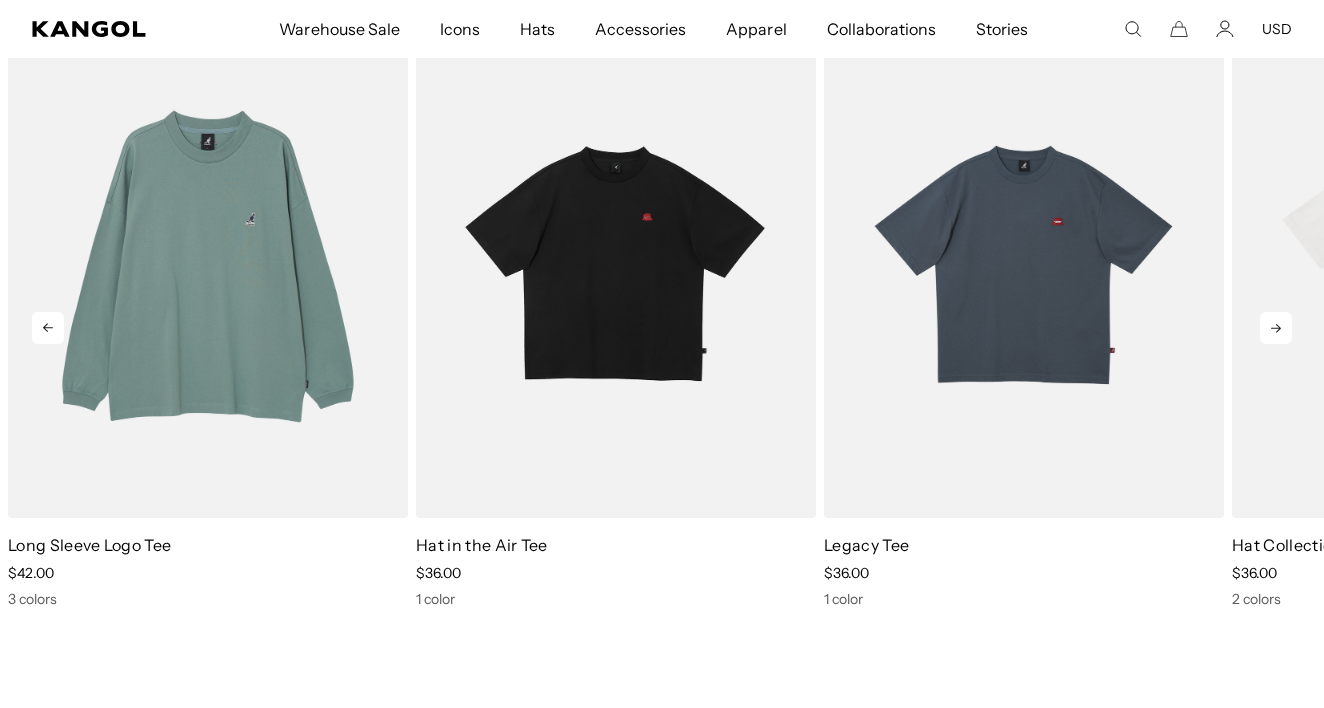 click at bounding box center (1276, 328) 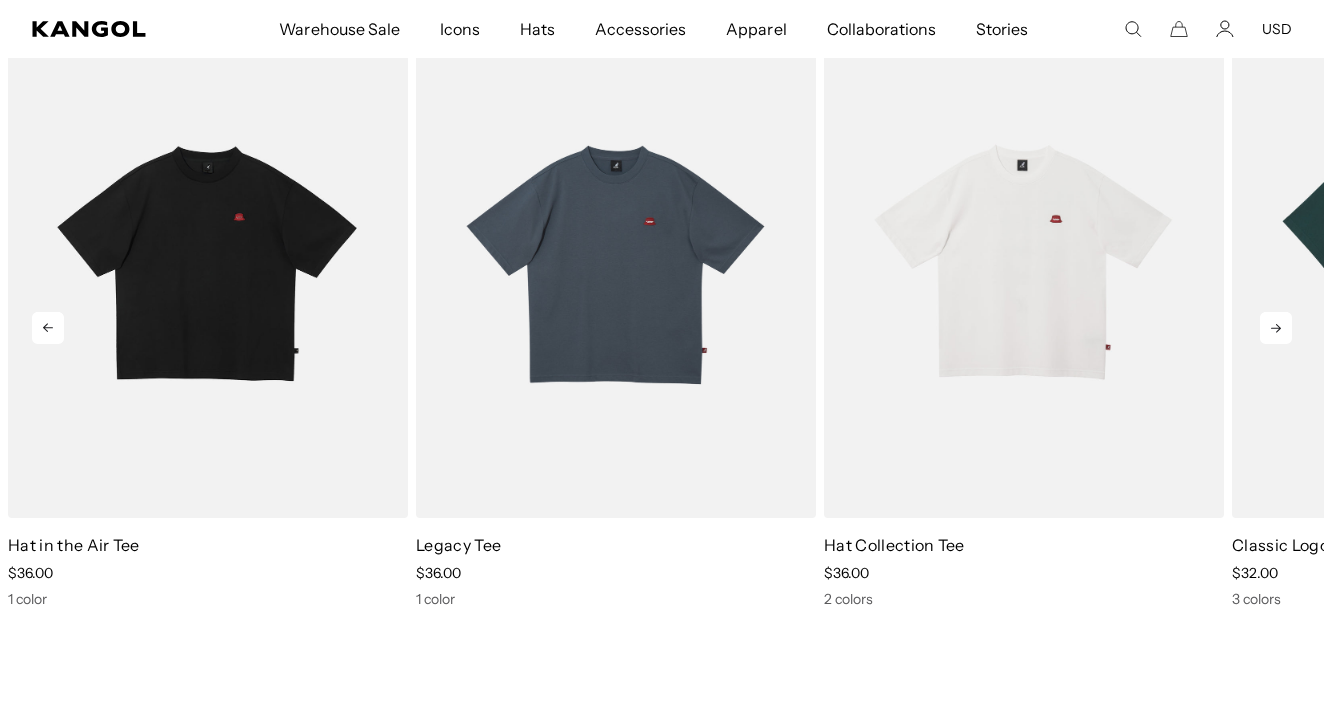 scroll, scrollTop: 0, scrollLeft: 412, axis: horizontal 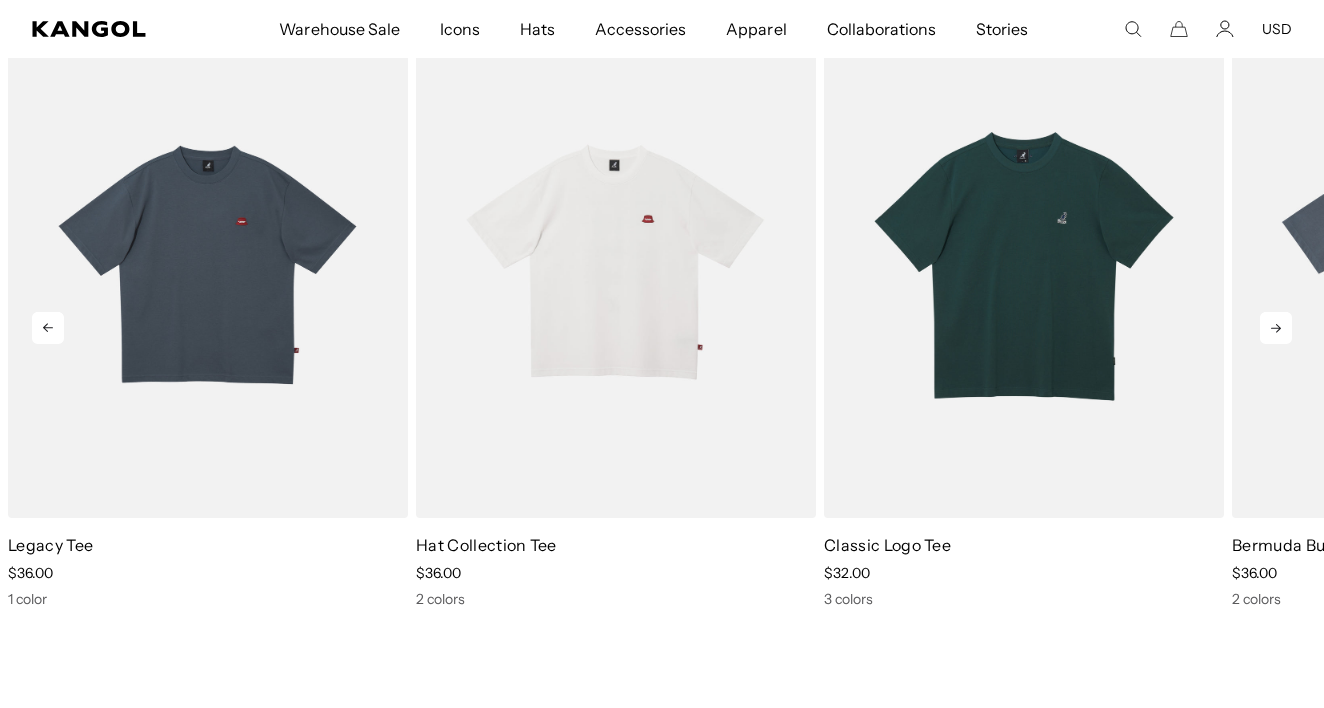 click at bounding box center [1276, 328] 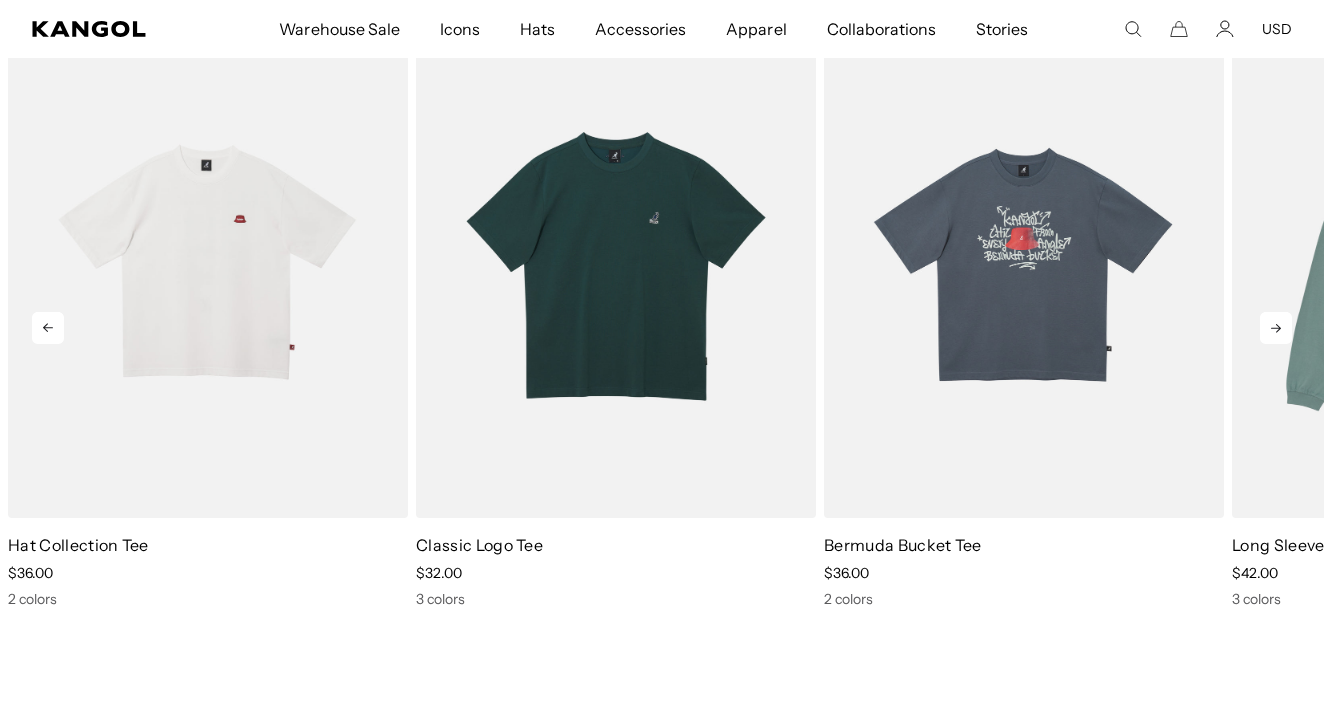click at bounding box center [1276, 328] 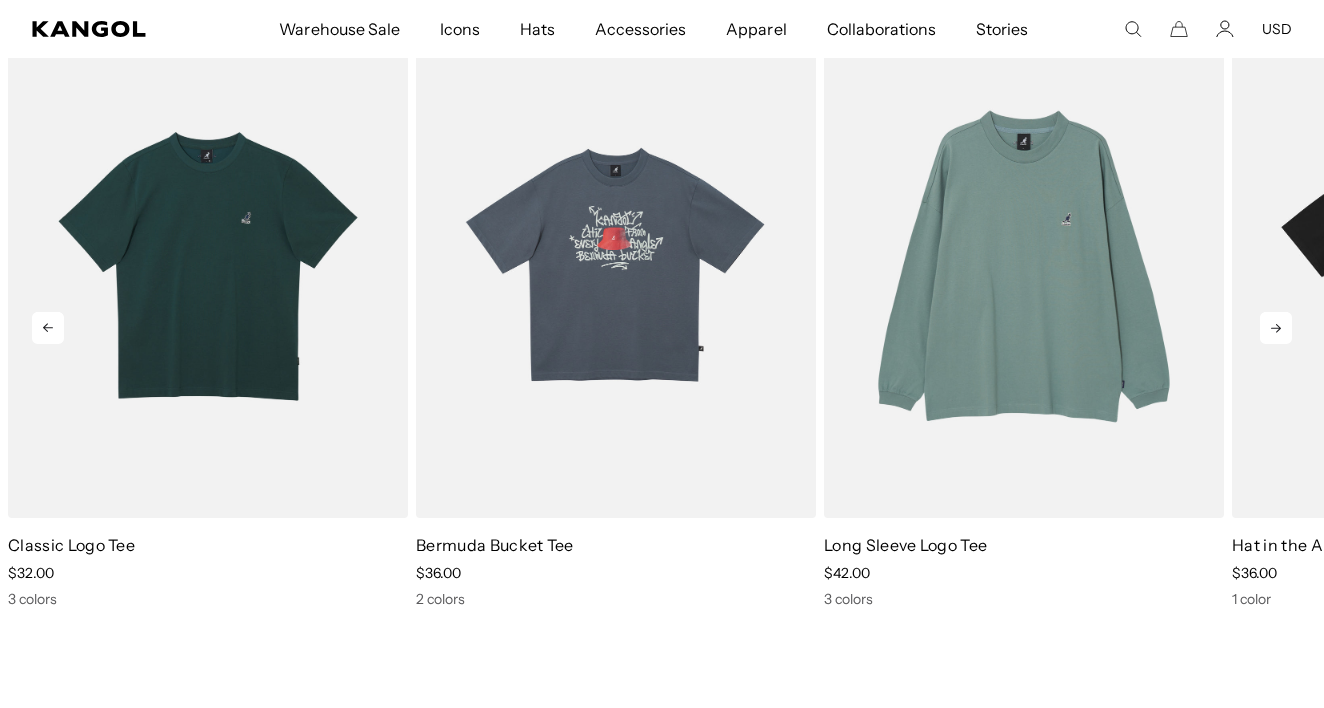 click at bounding box center (1276, 328) 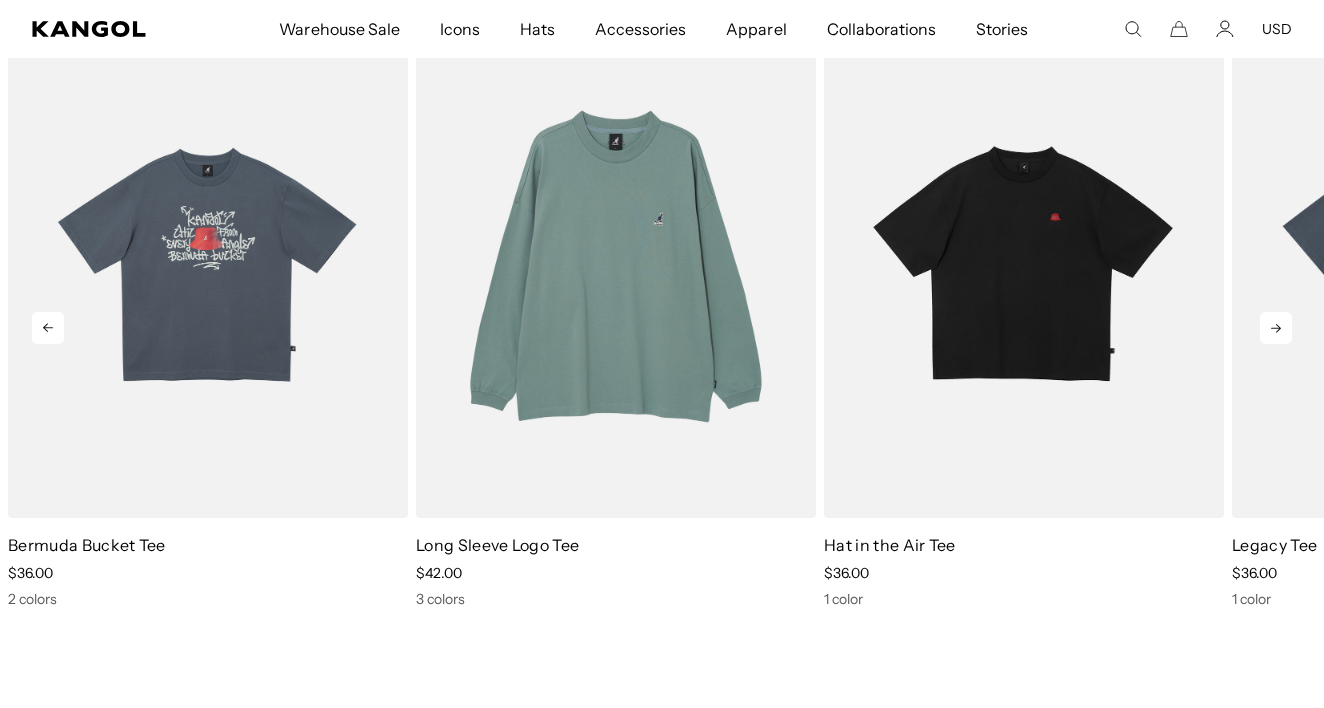 click at bounding box center (1276, 328) 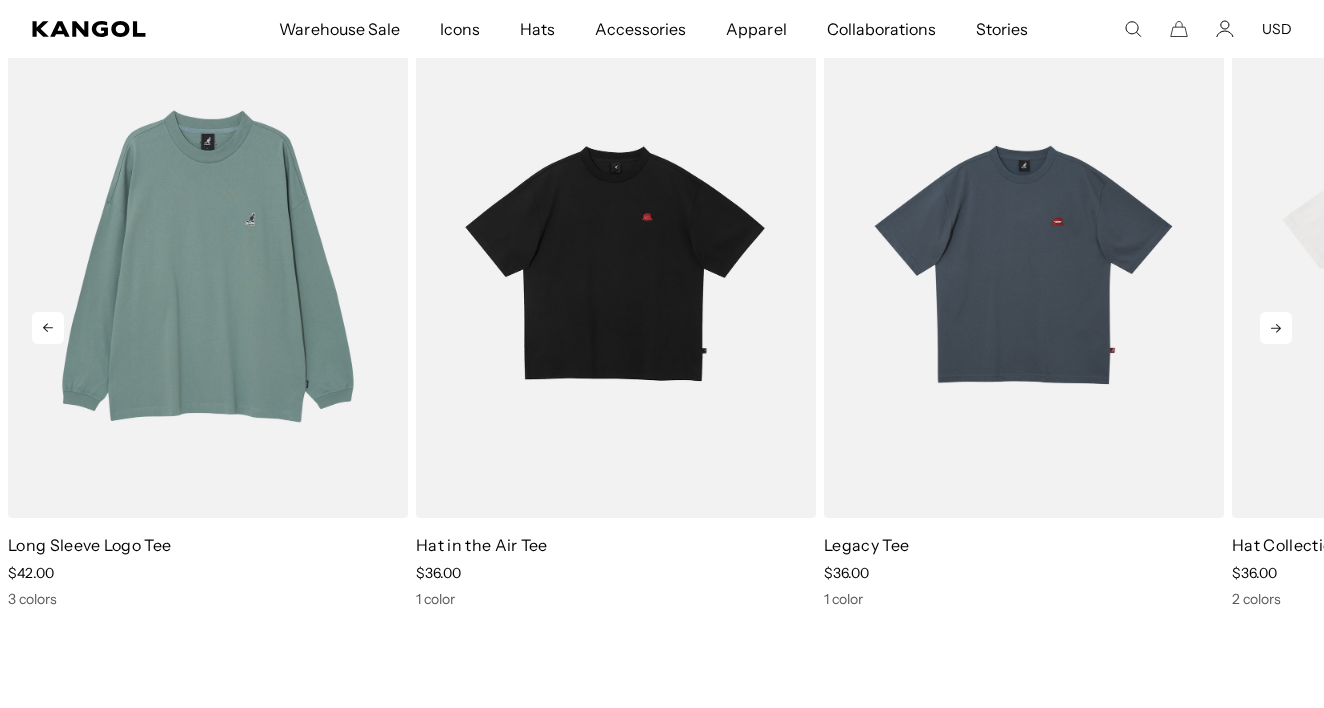 click at bounding box center (1276, 328) 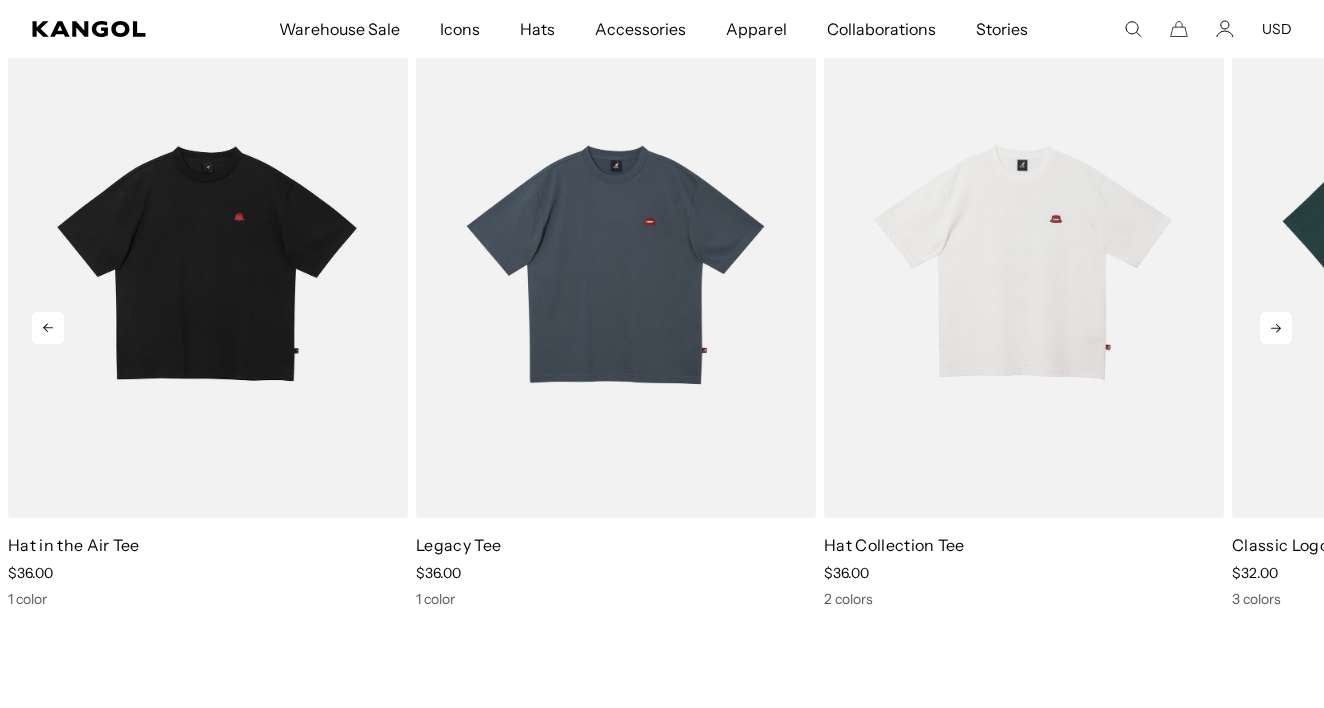 click at bounding box center [1276, 328] 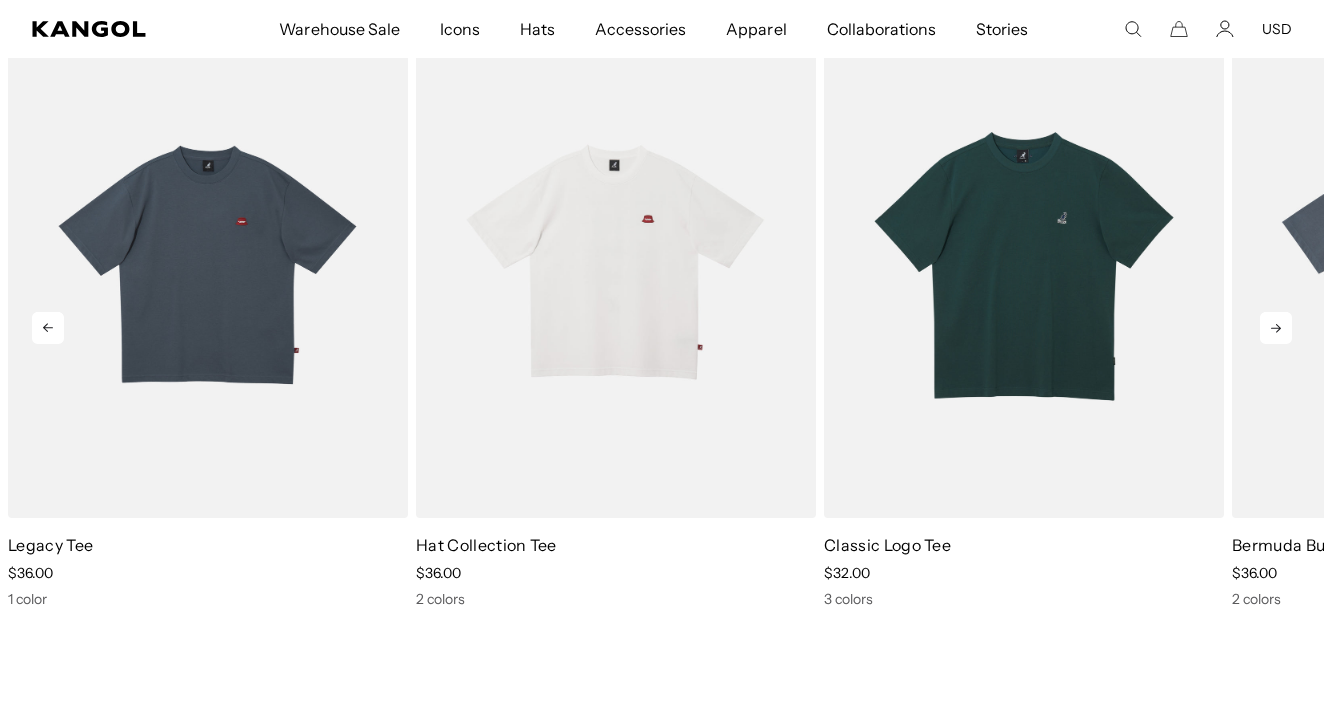 click at bounding box center (1276, 328) 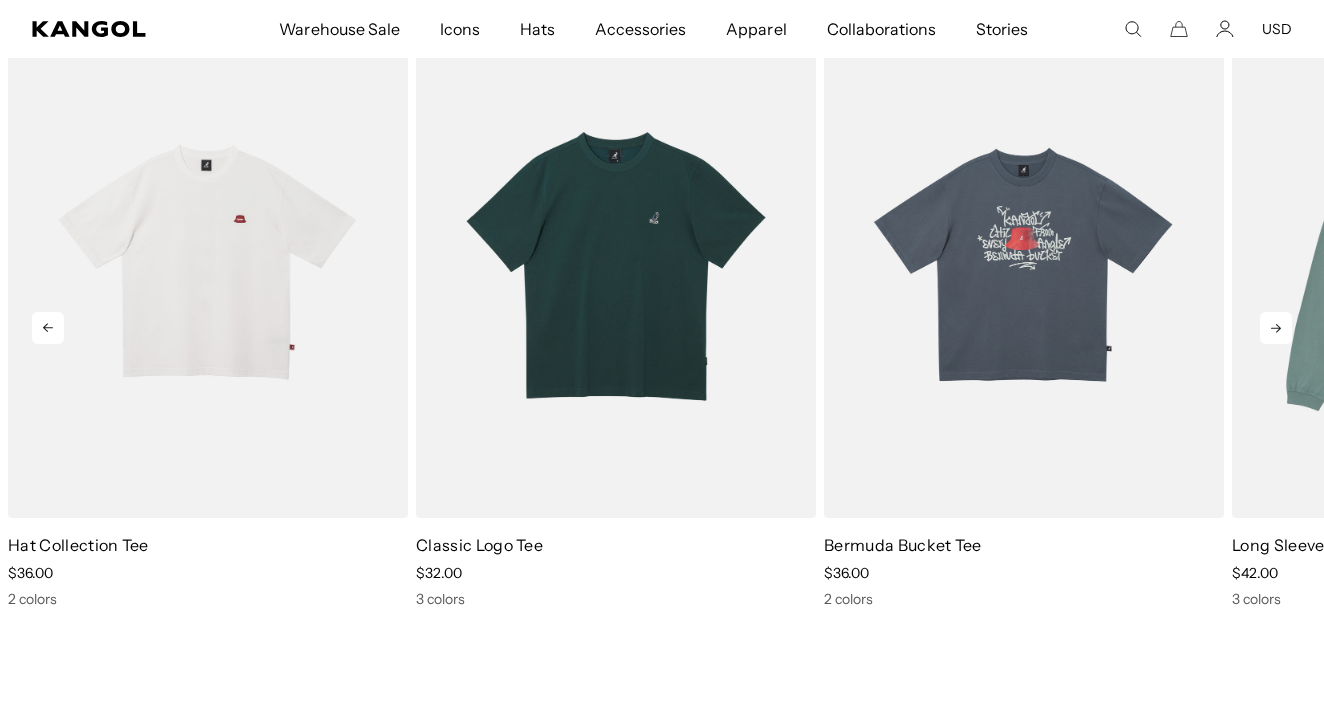 click at bounding box center [1276, 328] 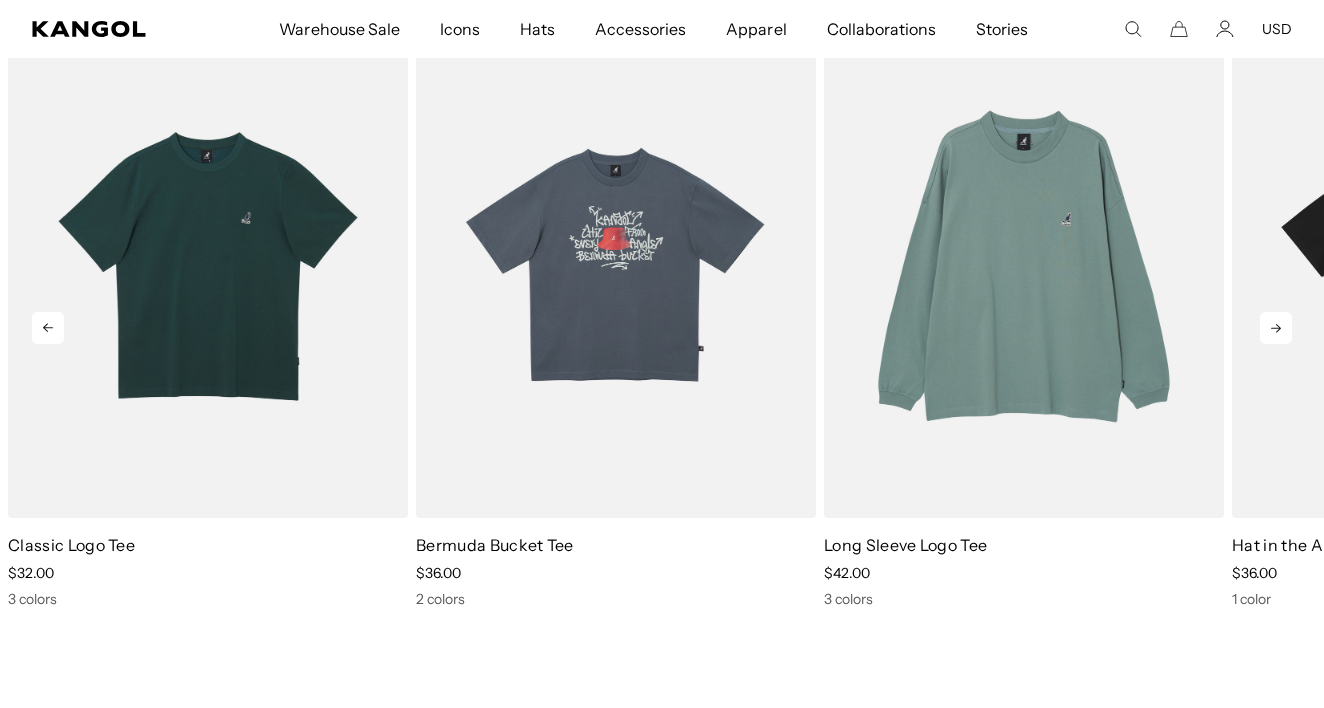 click at bounding box center [1276, 328] 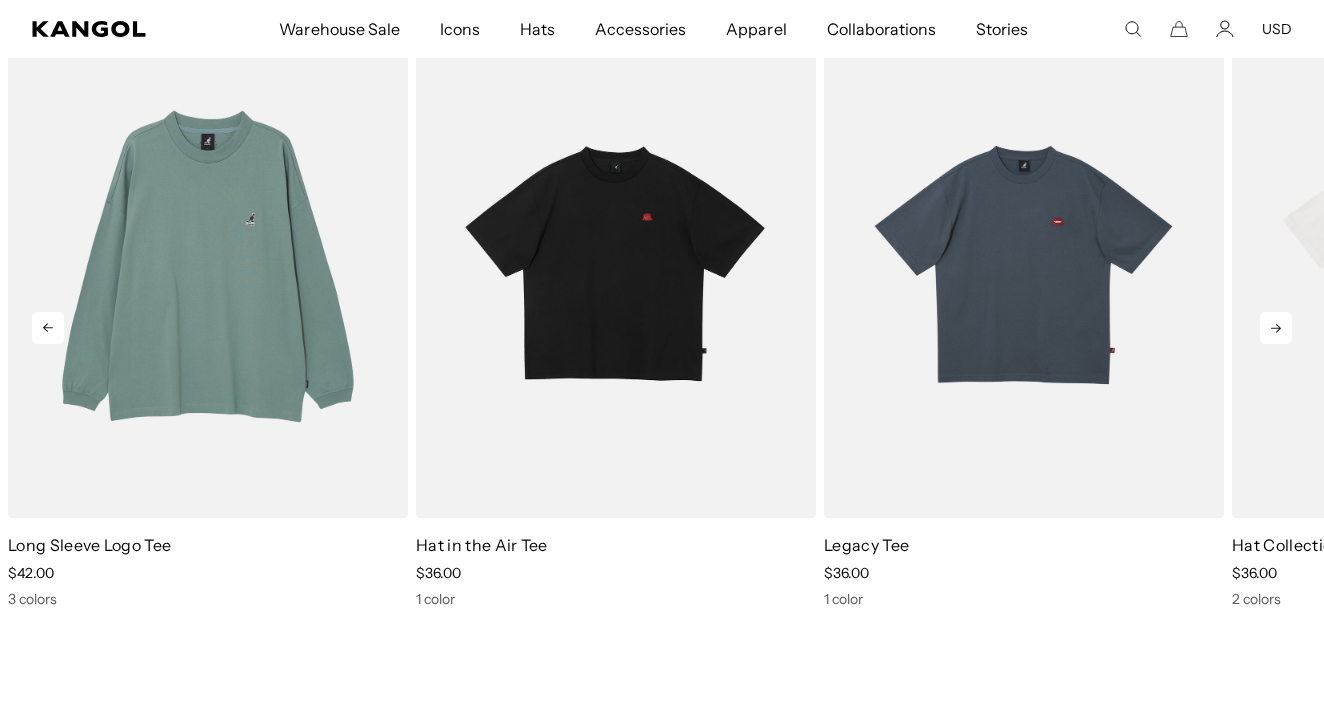 scroll, scrollTop: 0, scrollLeft: 0, axis: both 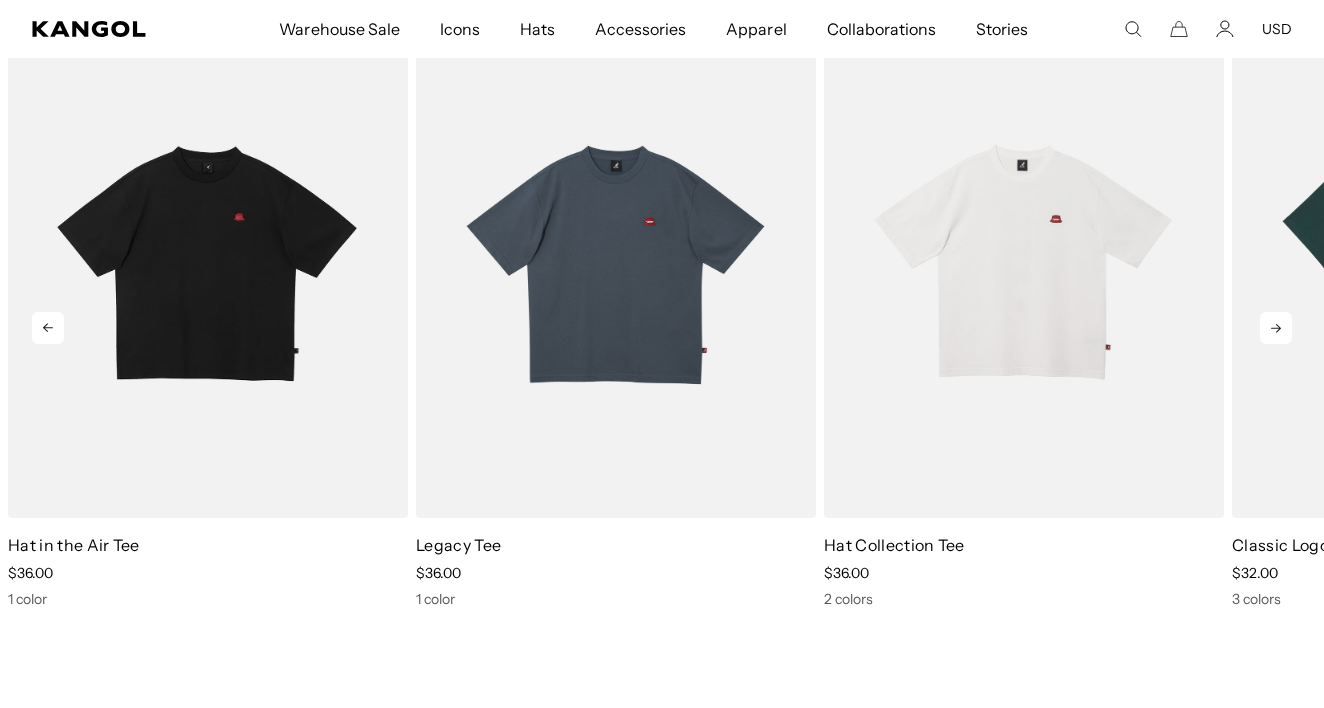 click at bounding box center [1276, 328] 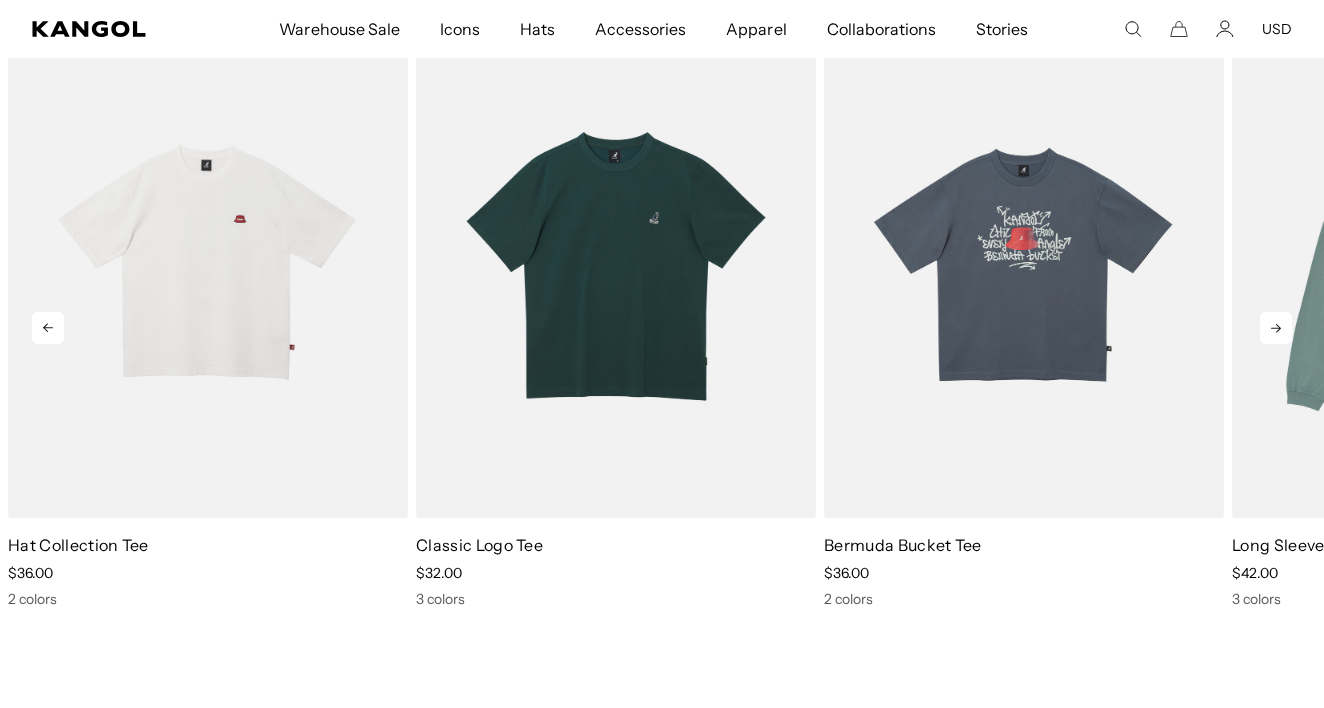 click at bounding box center (1276, 328) 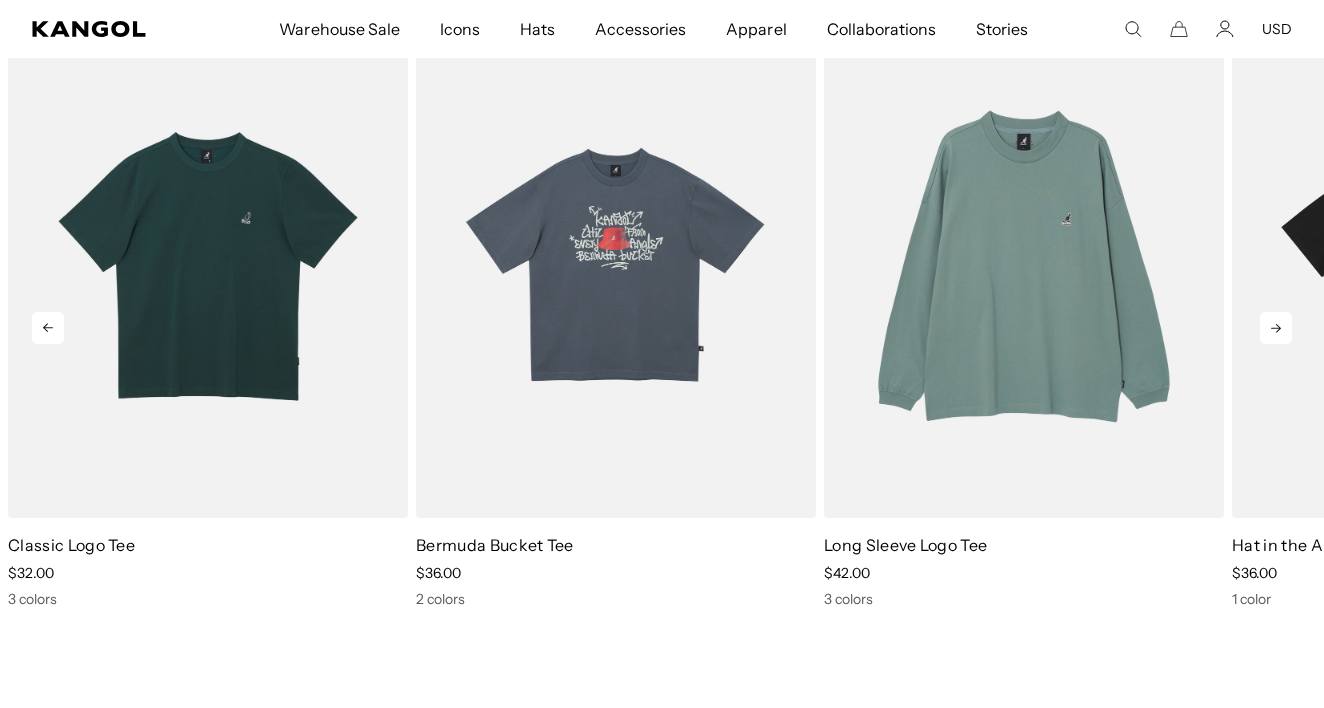 click at bounding box center [1276, 328] 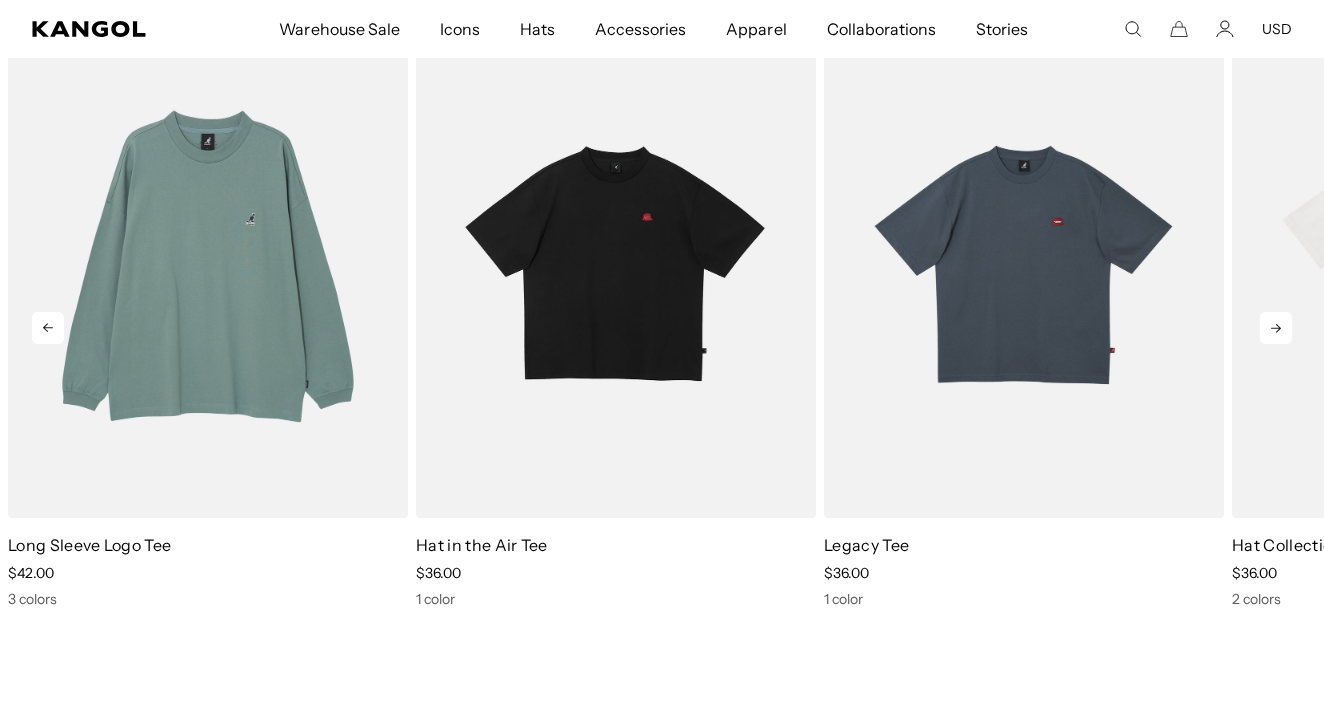 click at bounding box center (1276, 328) 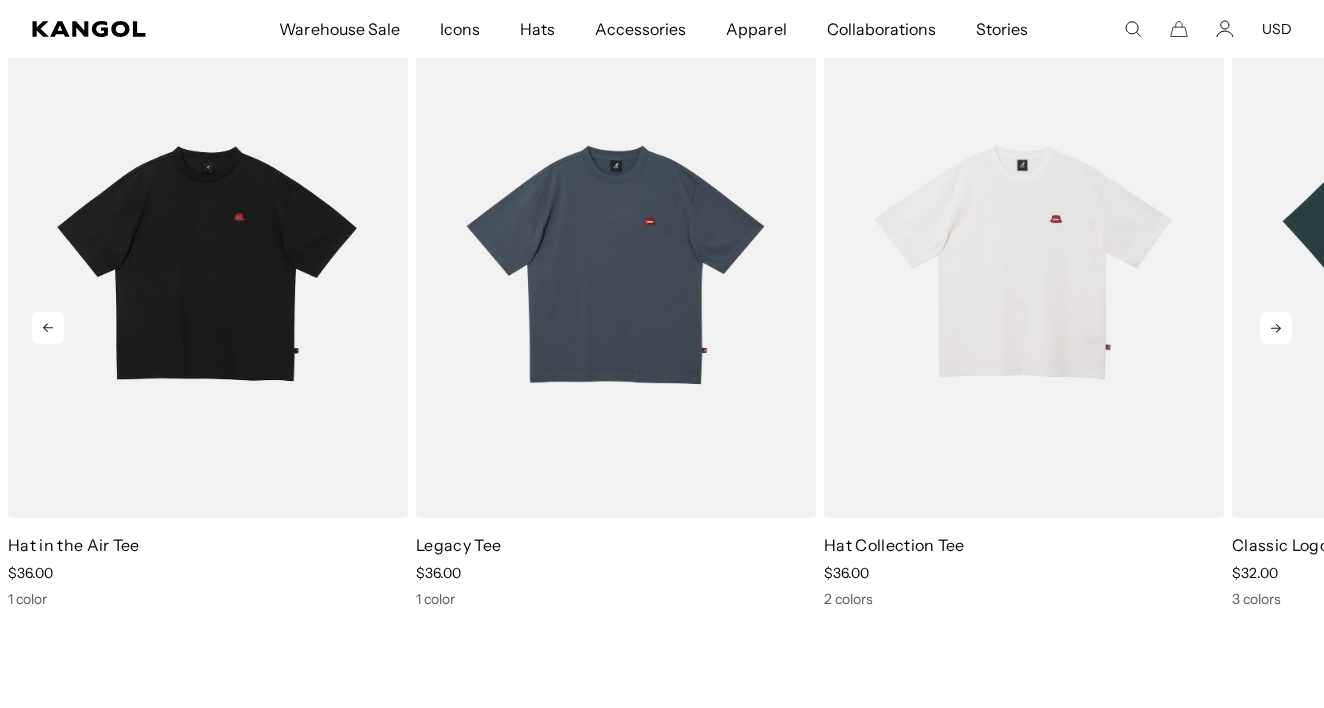 click at bounding box center (1276, 328) 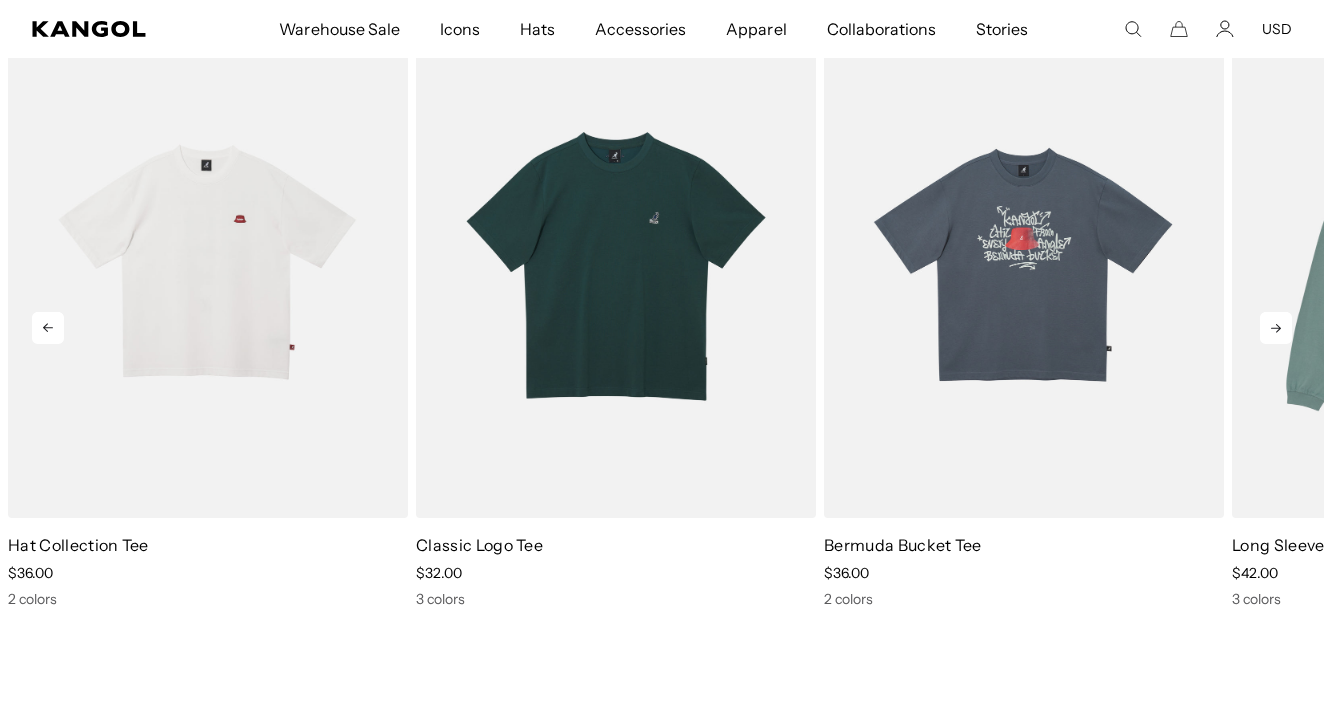click at bounding box center [1276, 328] 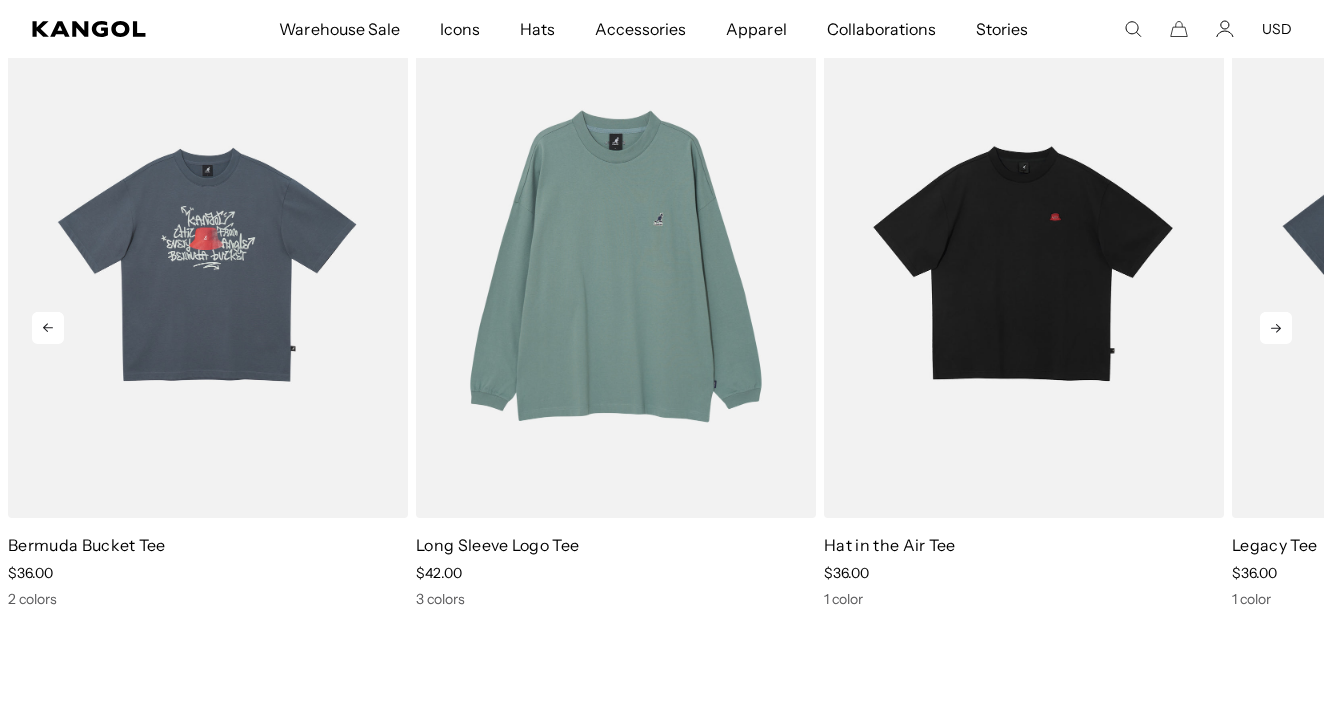 click at bounding box center (1276, 328) 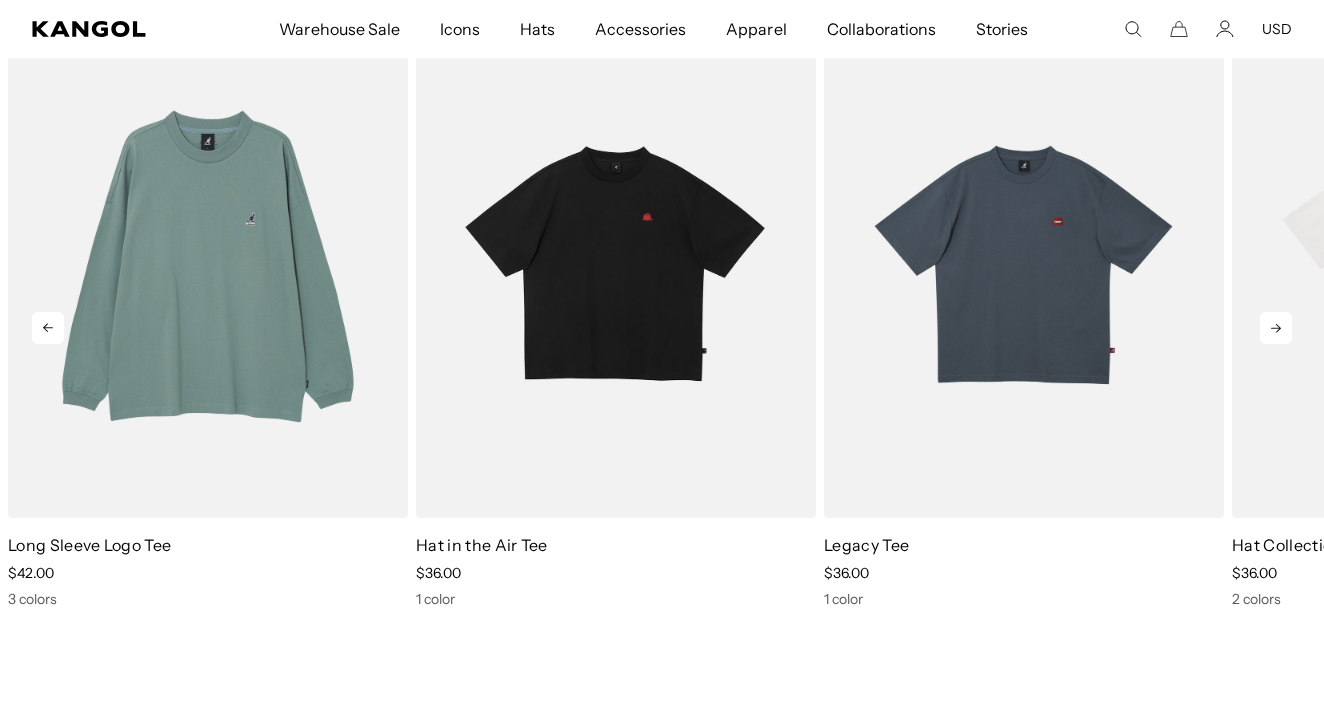 click at bounding box center [1276, 328] 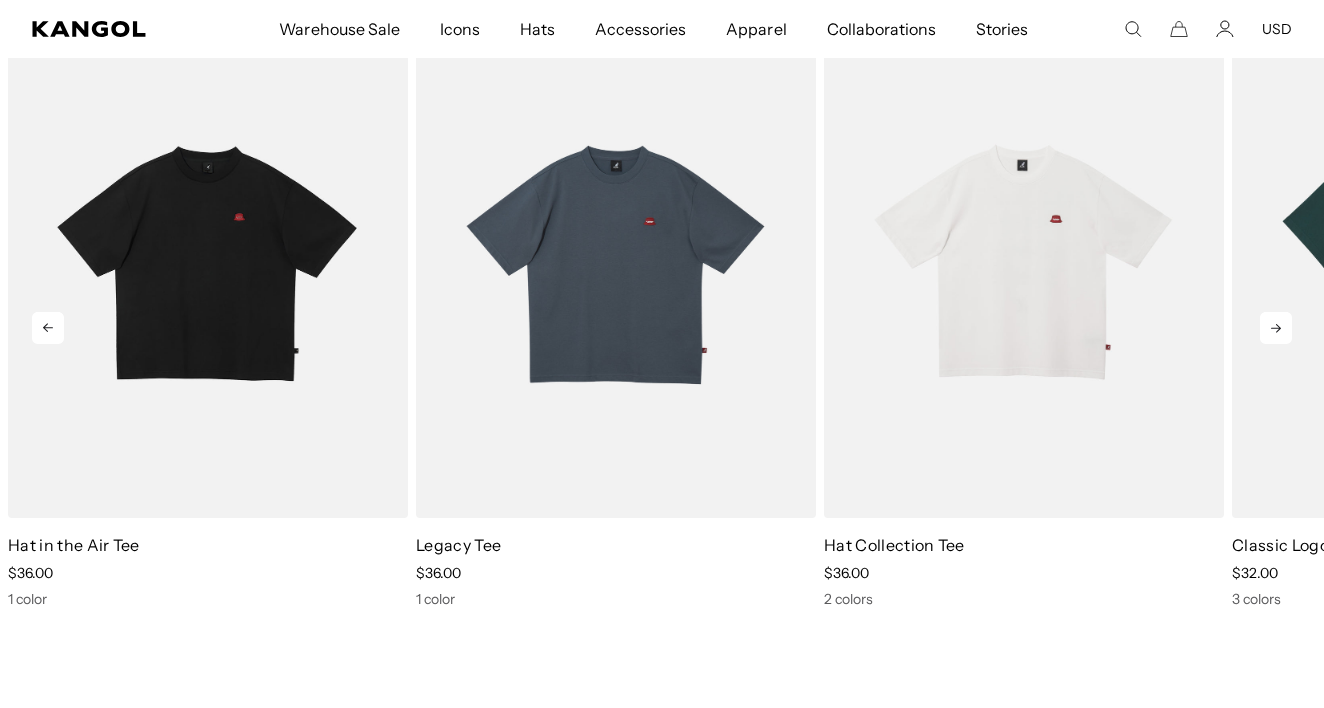 click at bounding box center [1276, 328] 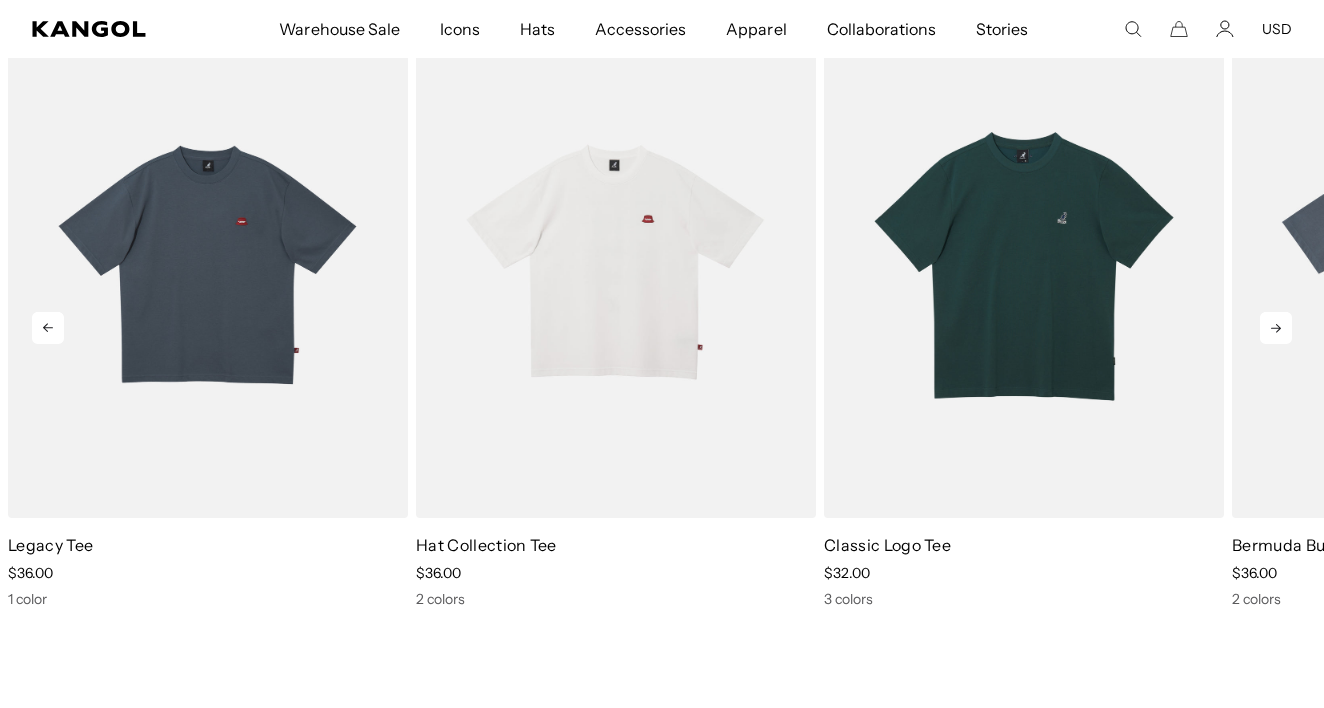 scroll, scrollTop: 0, scrollLeft: 412, axis: horizontal 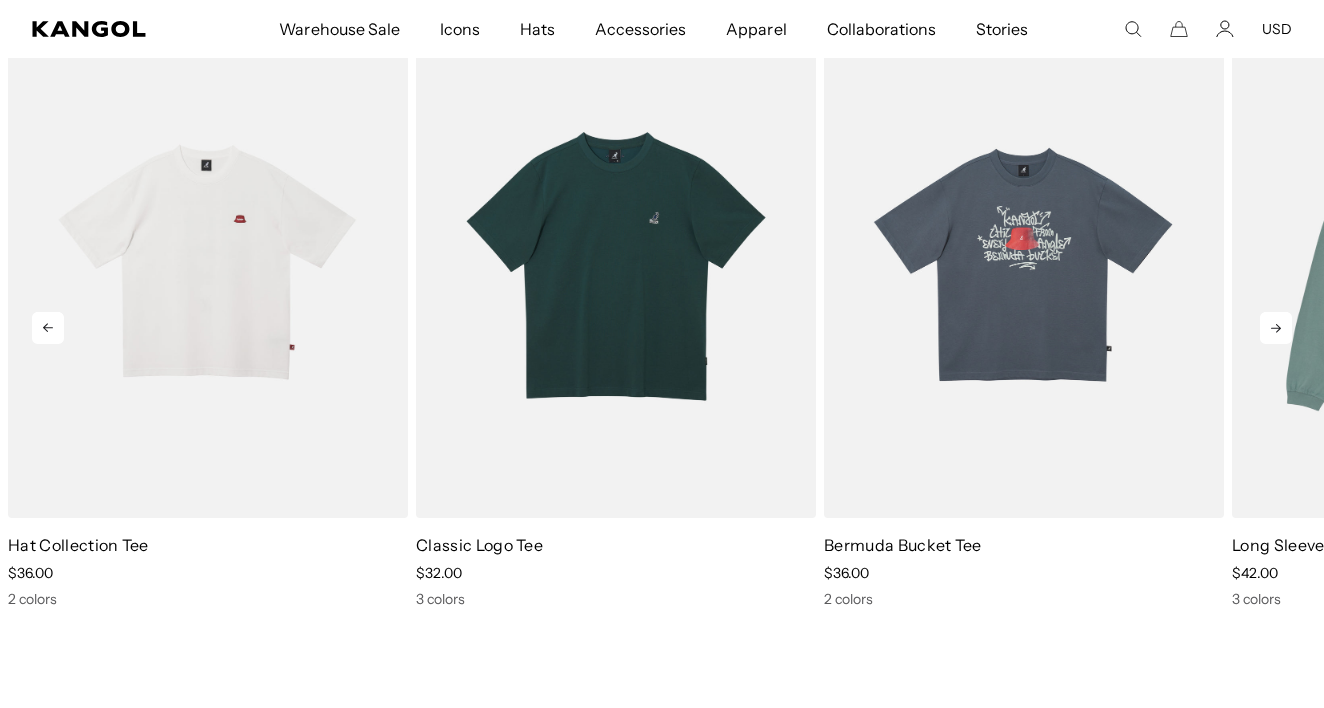 click at bounding box center (1276, 328) 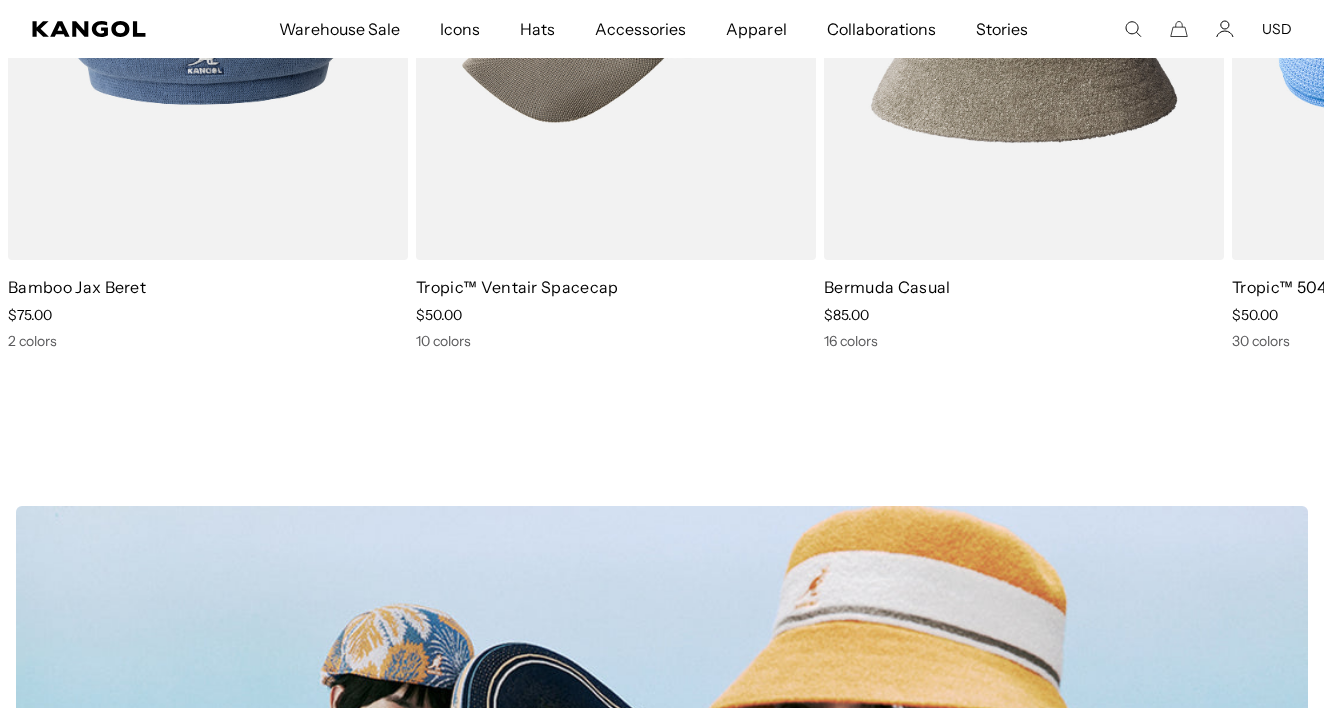 scroll, scrollTop: 998, scrollLeft: 0, axis: vertical 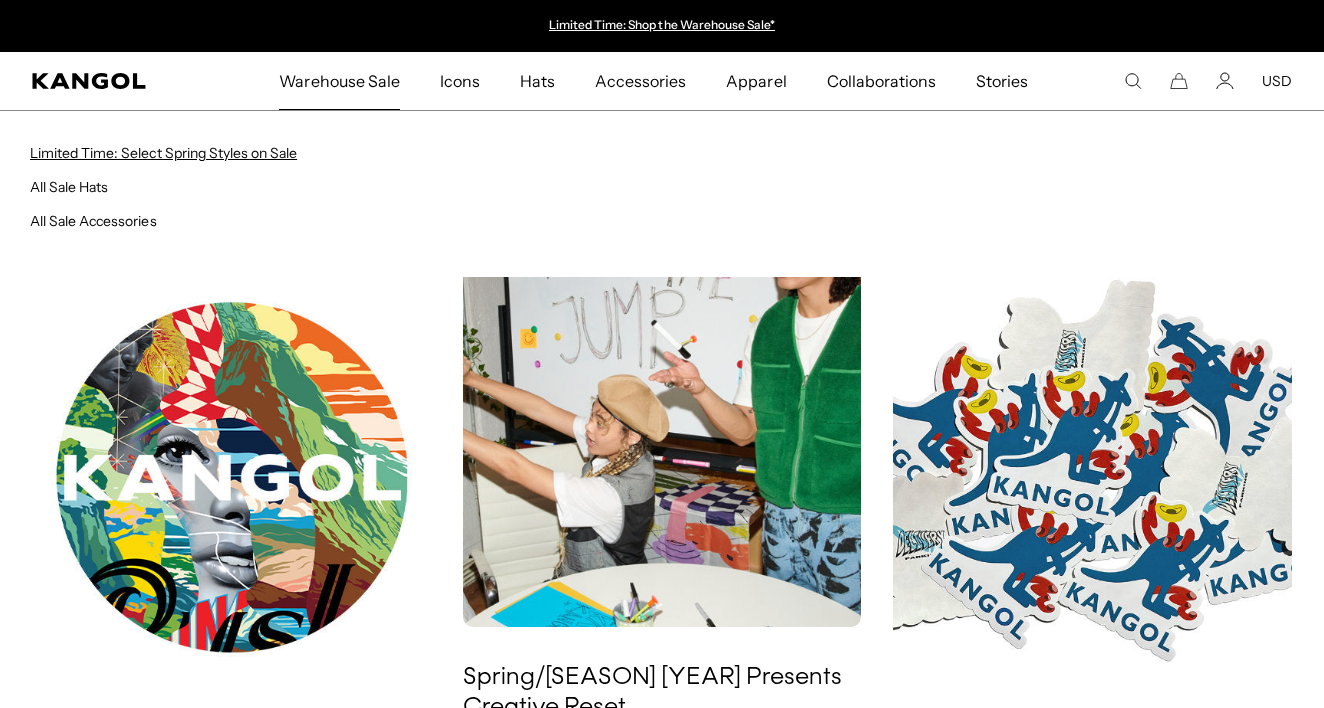 click on "Limited Time: Select Spring Styles on Sale" at bounding box center [163, 153] 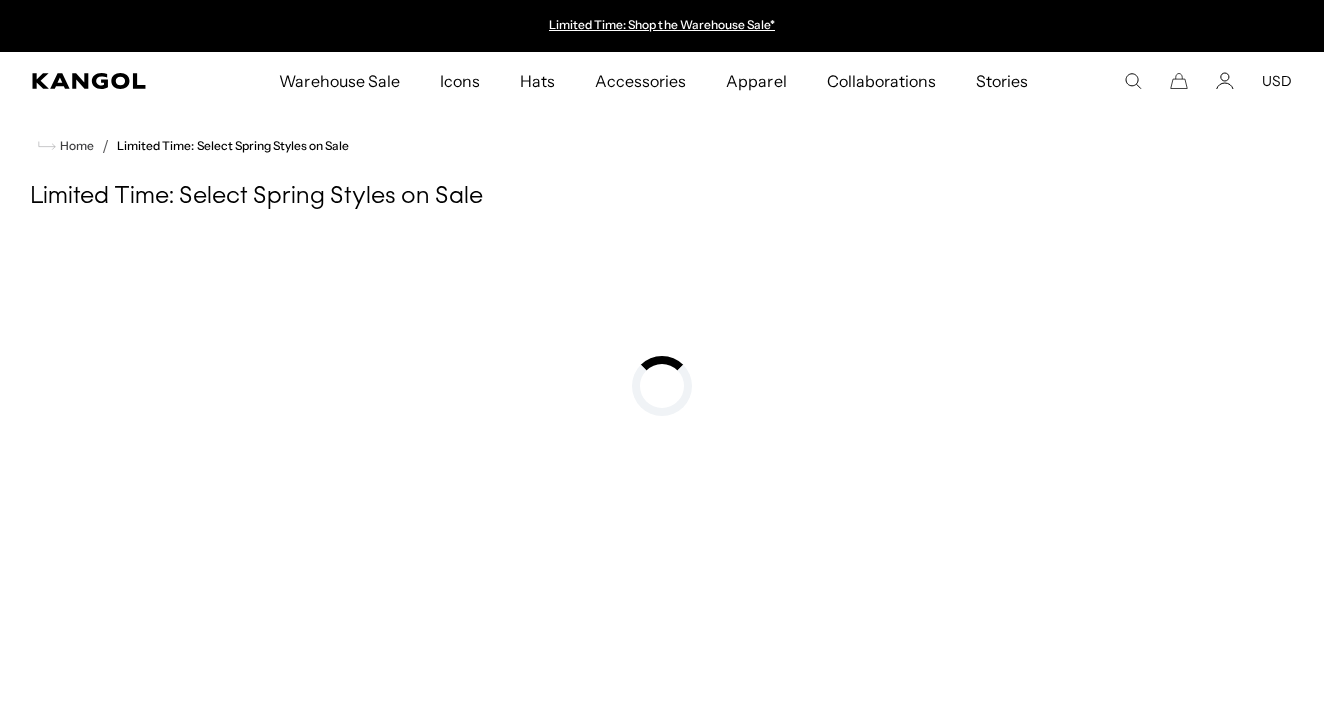 scroll, scrollTop: 0, scrollLeft: 0, axis: both 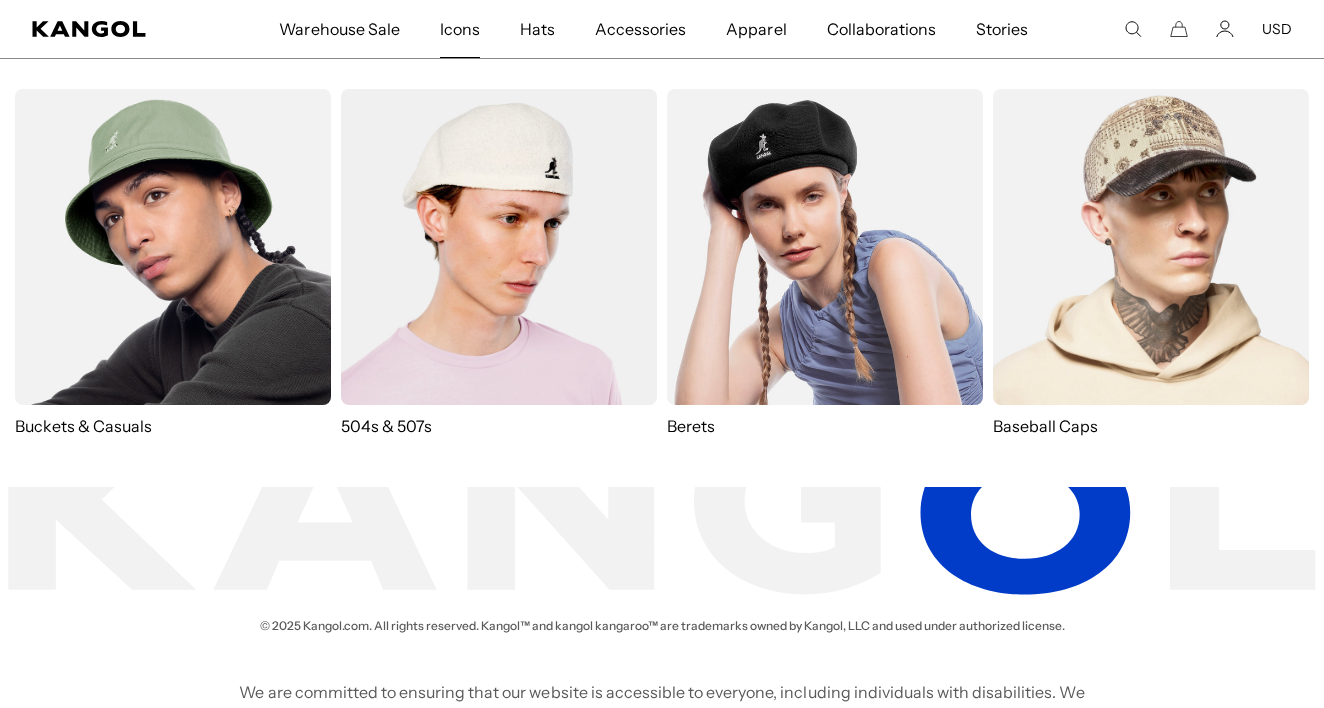 click at bounding box center [499, 247] 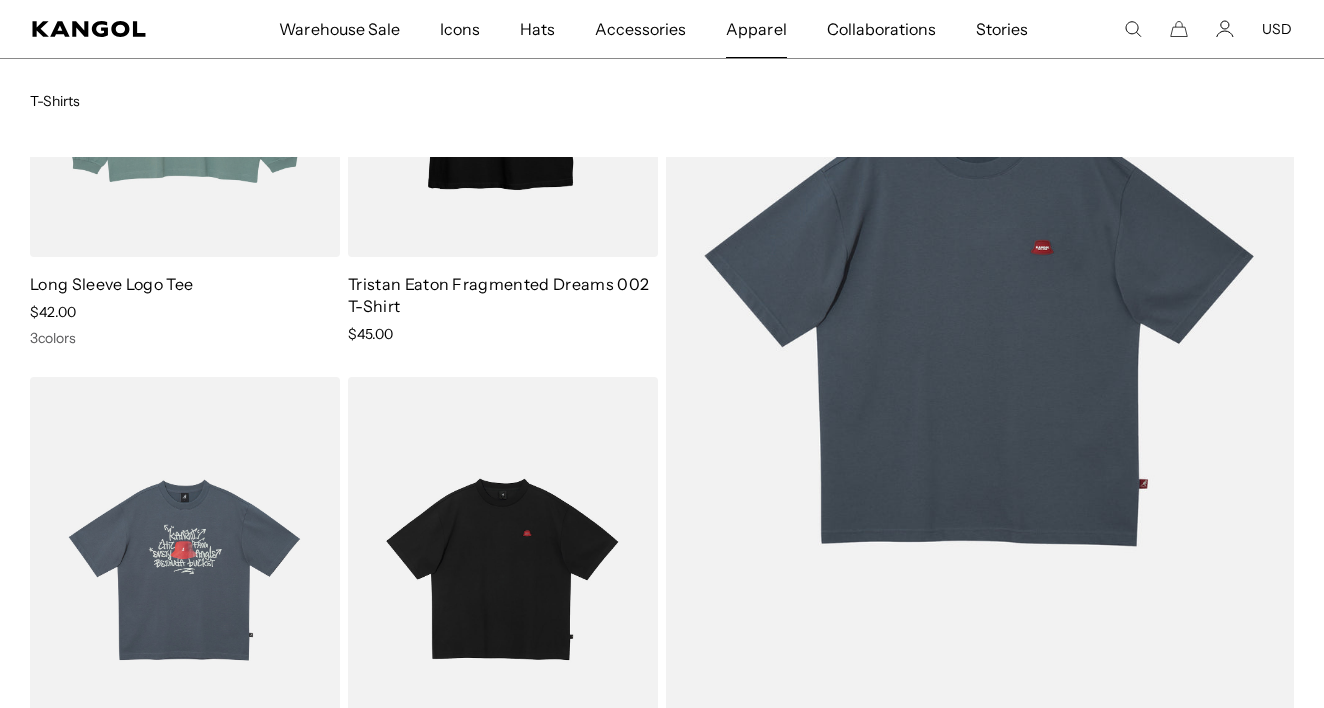 scroll, scrollTop: 380, scrollLeft: 0, axis: vertical 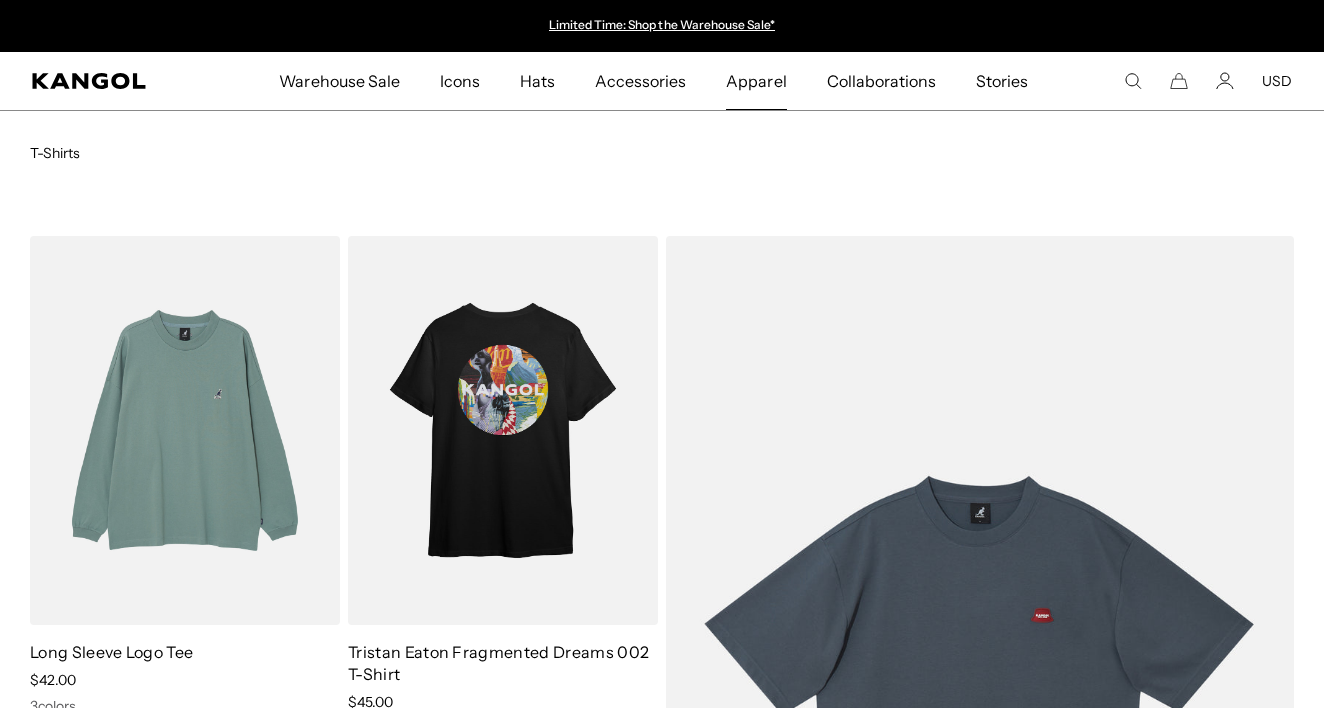 click on "Apparel" at bounding box center [756, 81] 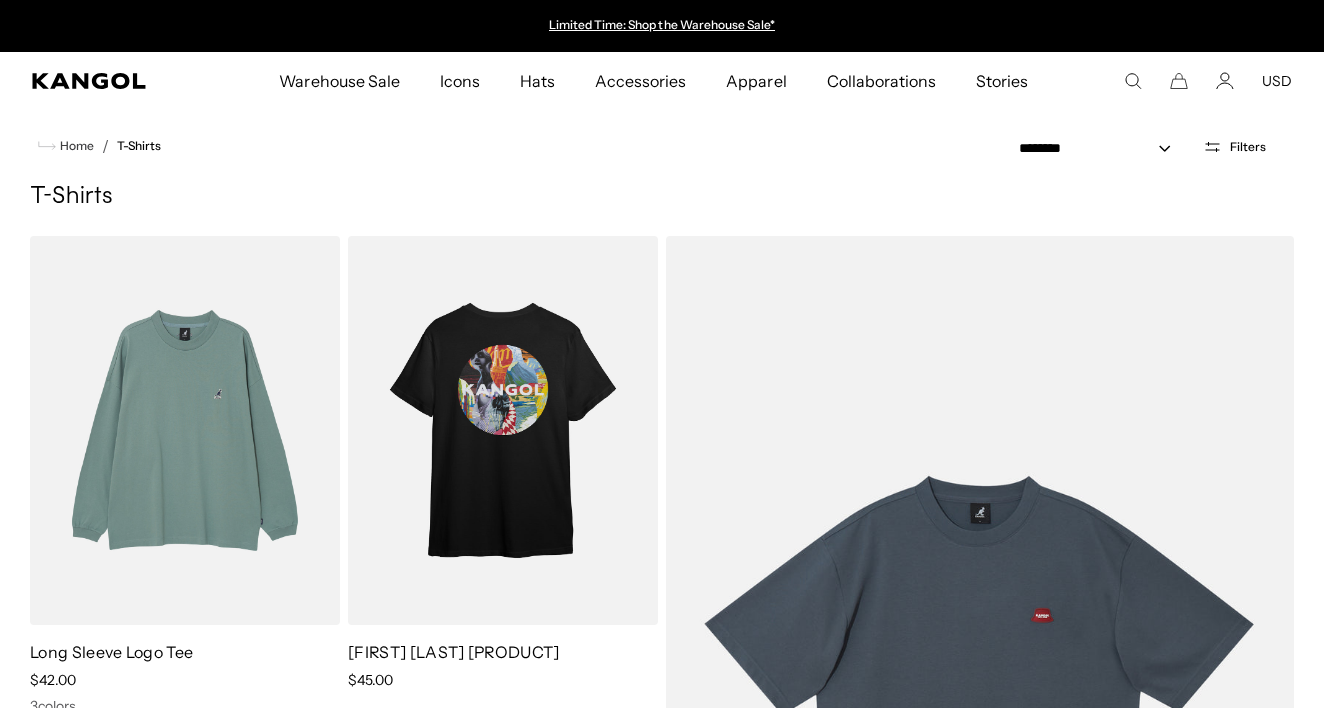scroll, scrollTop: 0, scrollLeft: 0, axis: both 